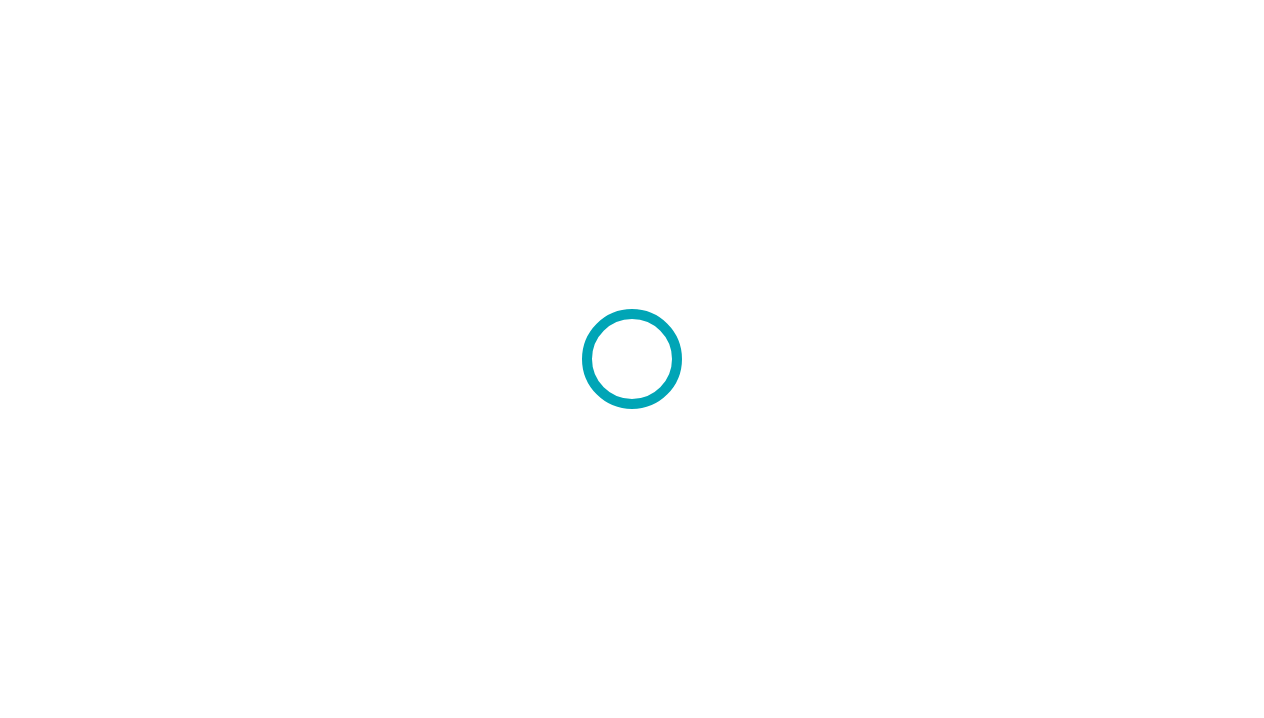scroll, scrollTop: 0, scrollLeft: 0, axis: both 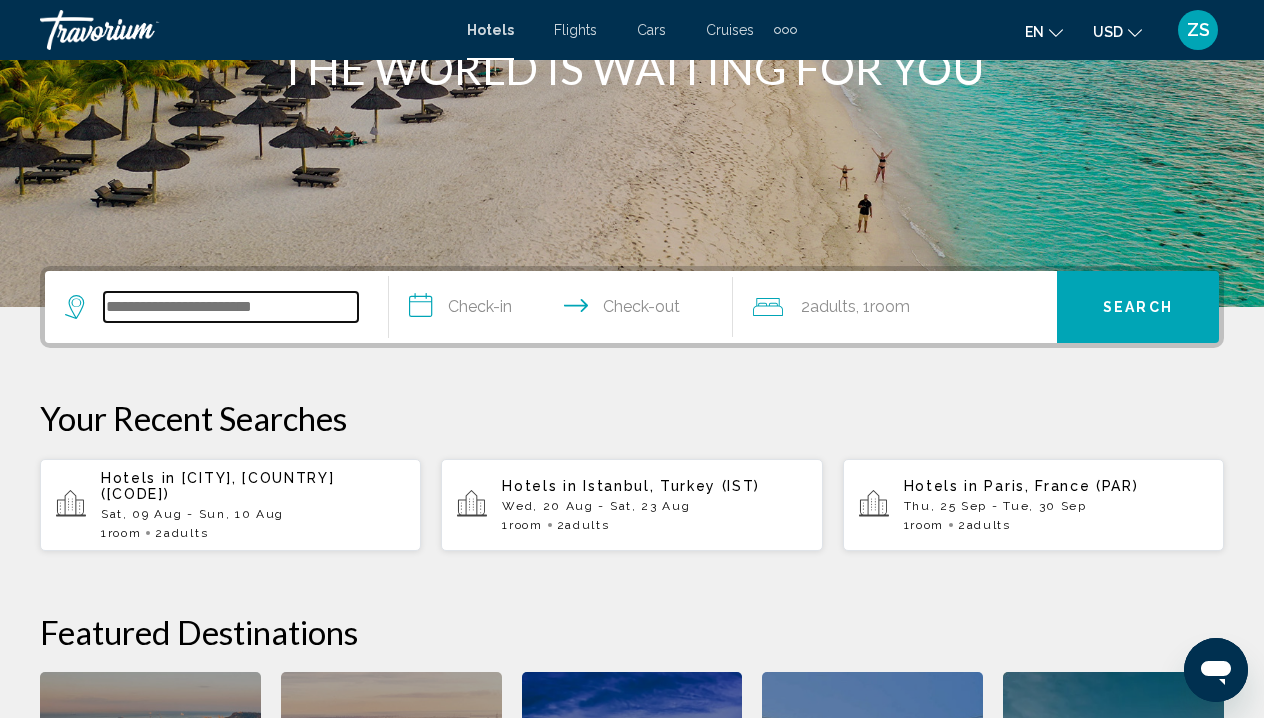 click at bounding box center [231, 307] 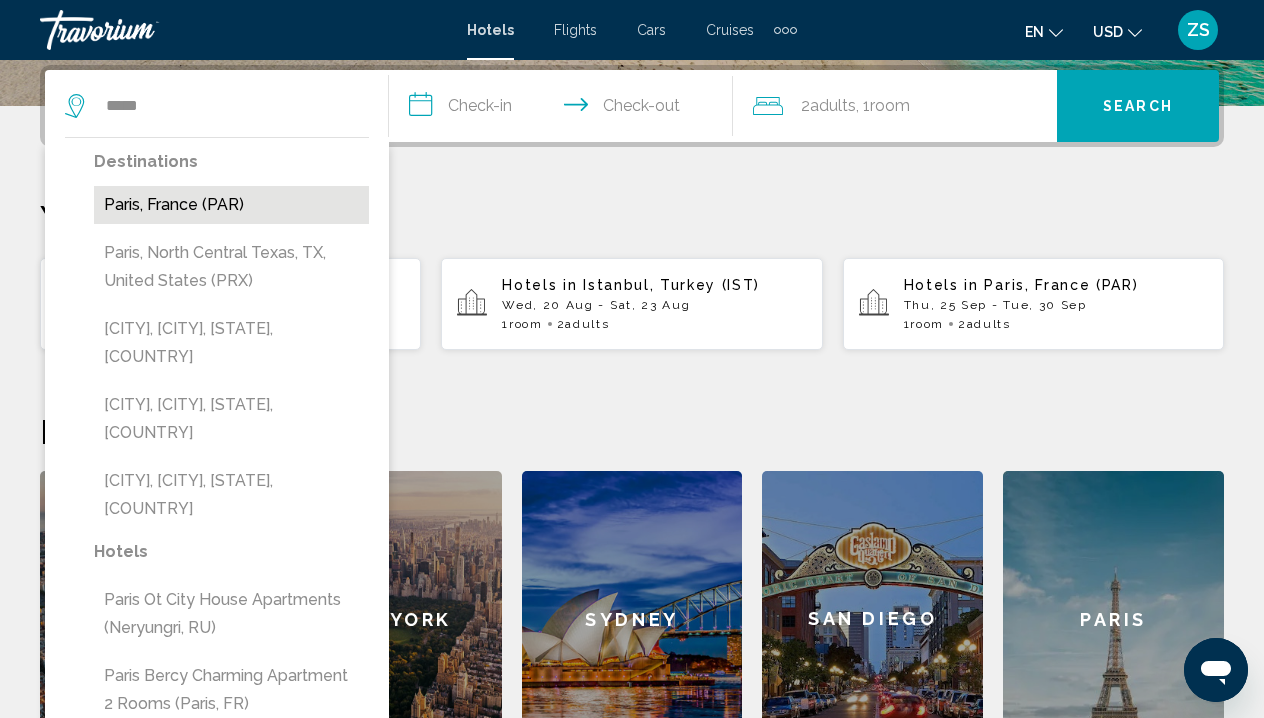 drag, startPoint x: 279, startPoint y: 103, endPoint x: 212, endPoint y: 210, distance: 126.24579 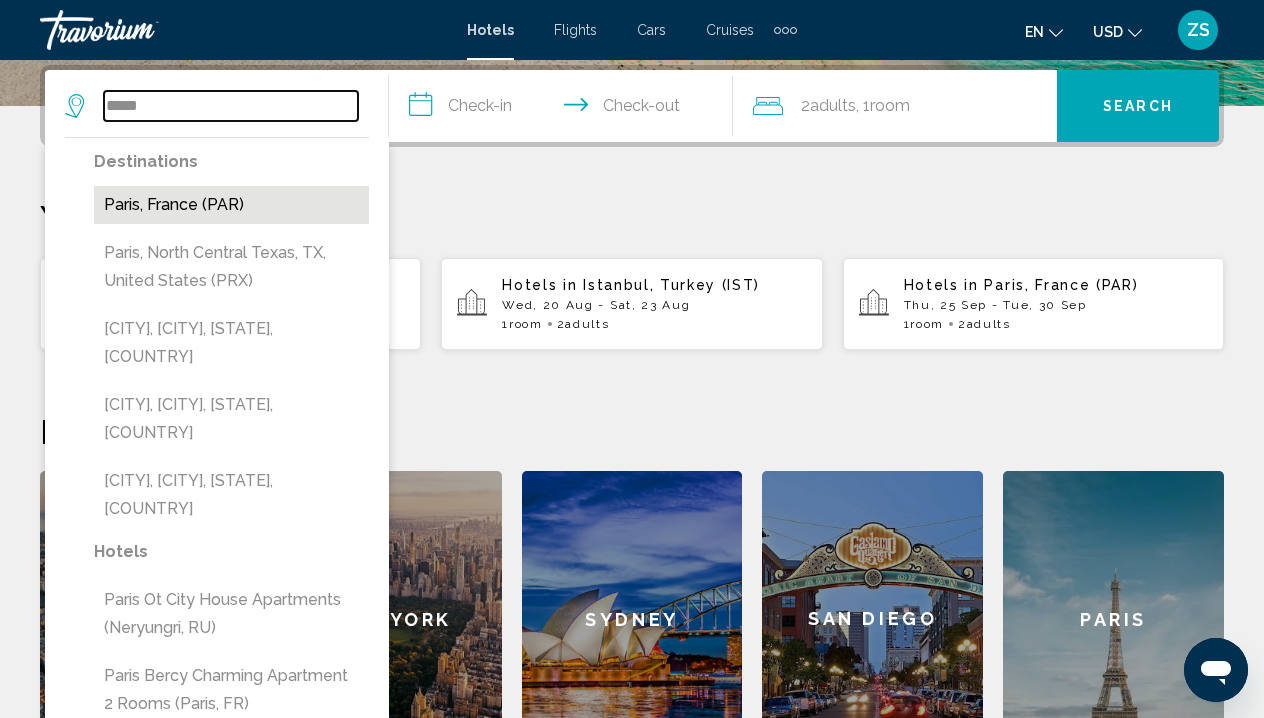 type on "**********" 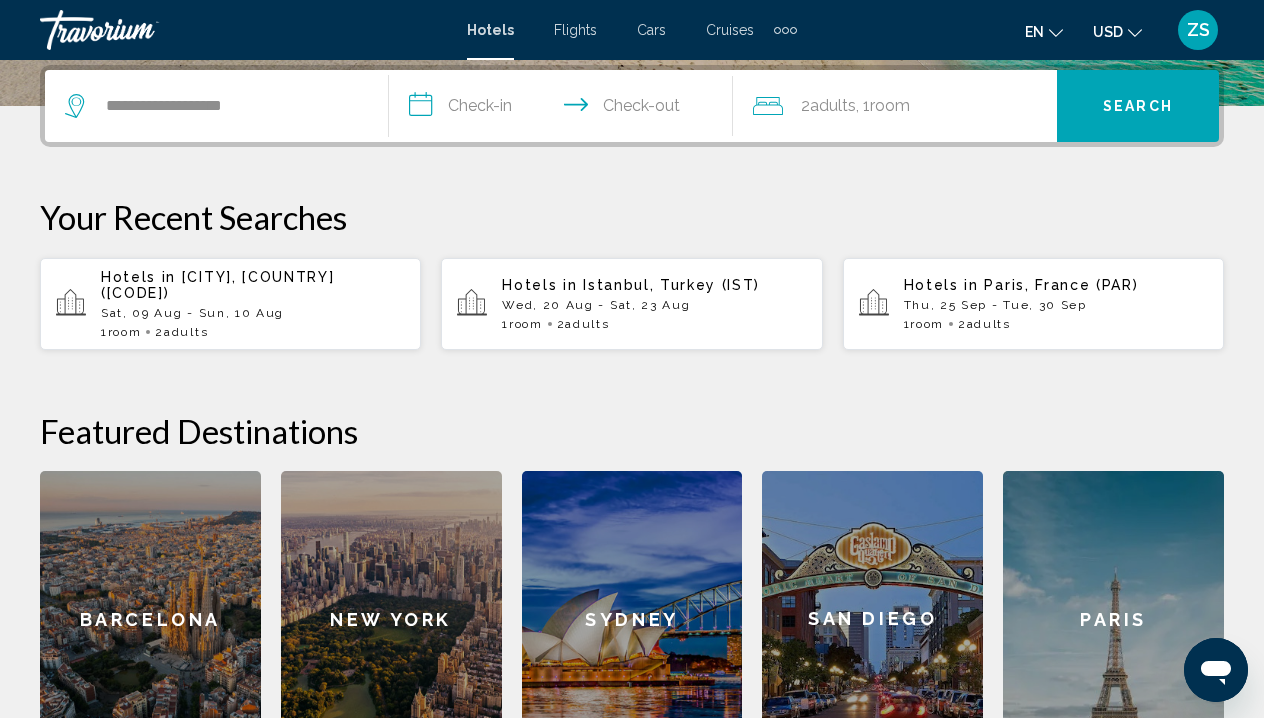 click on "**********" at bounding box center [565, 109] 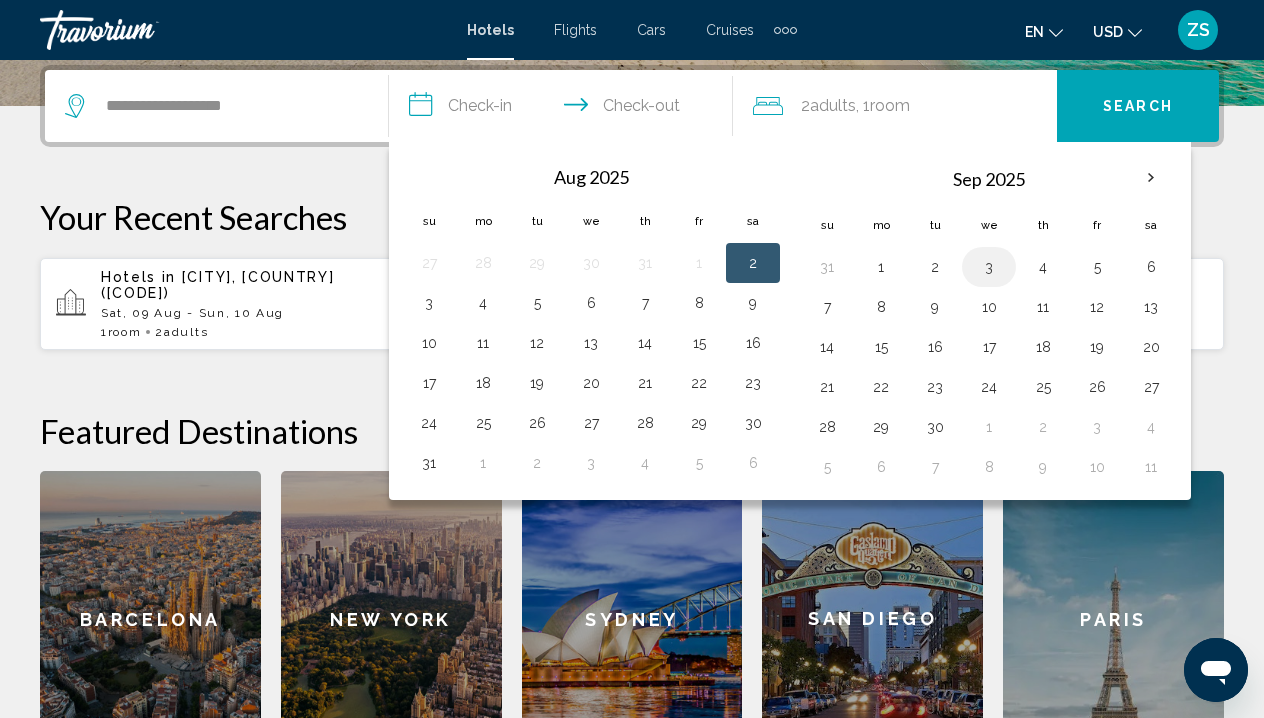 click on "3" at bounding box center (989, 267) 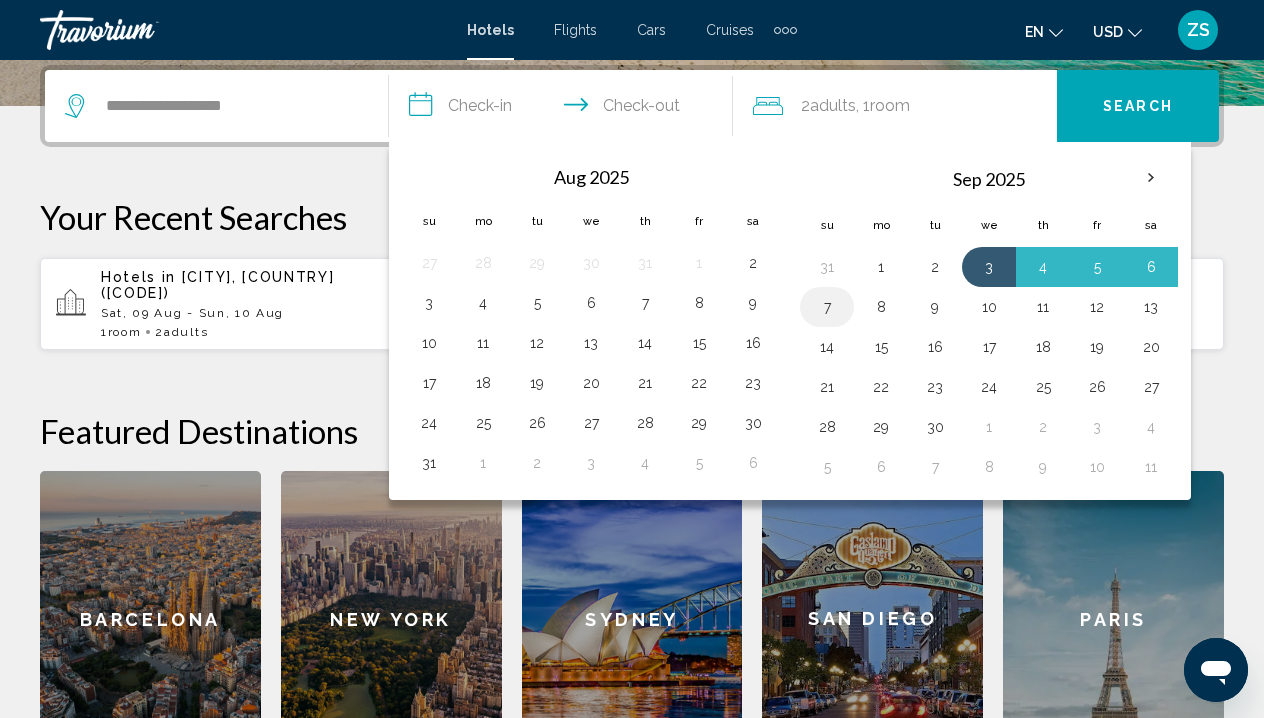 click on "7" at bounding box center (827, 307) 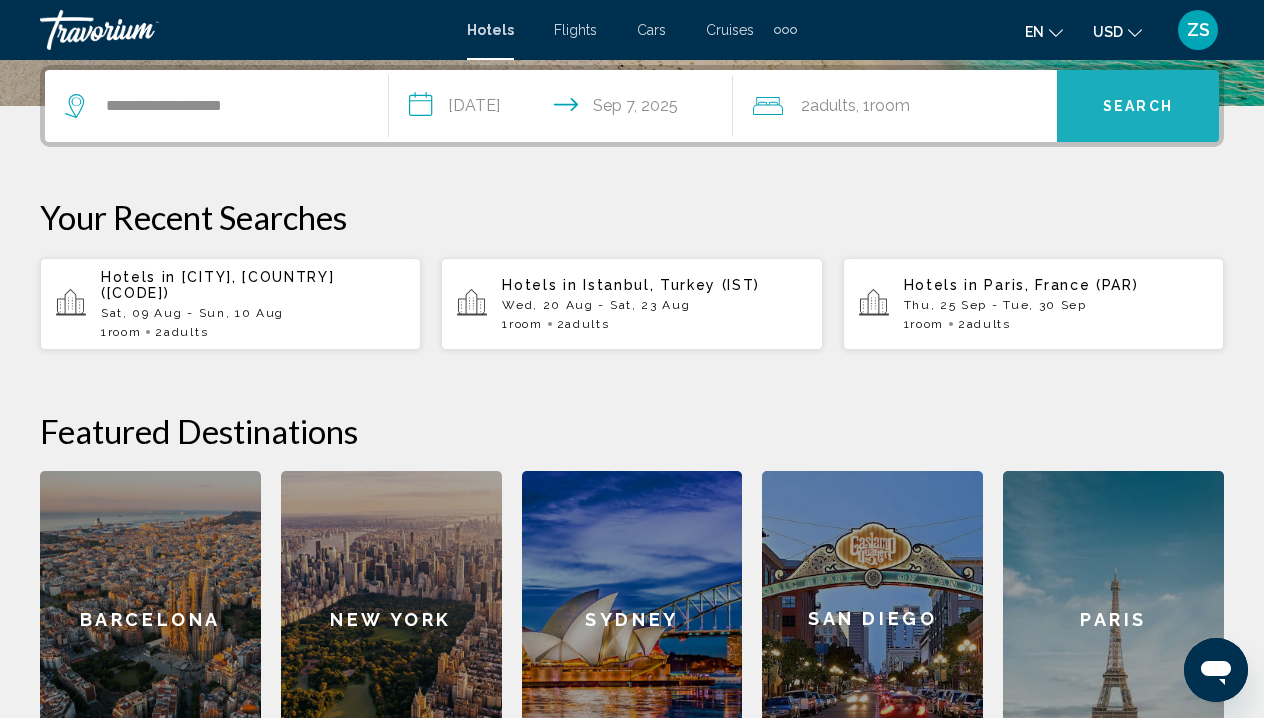 click on "Search" at bounding box center [1138, 107] 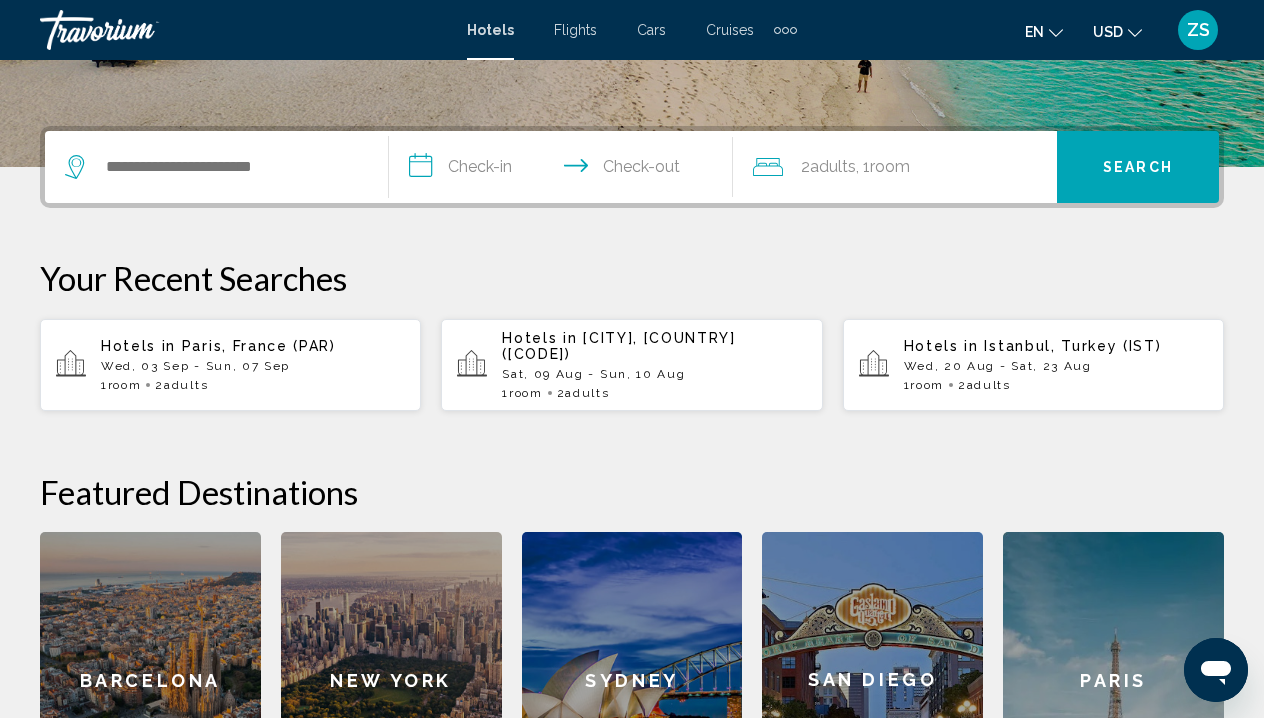scroll, scrollTop: 506, scrollLeft: 0, axis: vertical 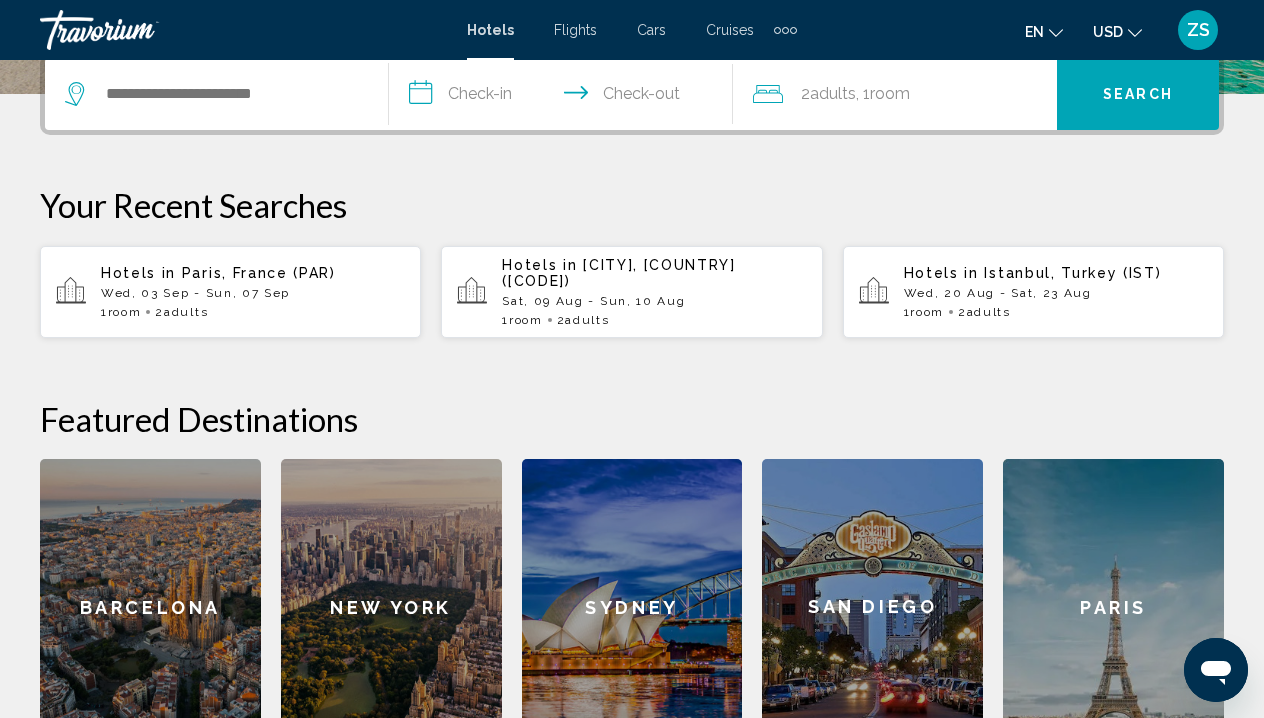 click on "Wed, 03 Sep - Sun, 07 Sep" at bounding box center (253, 293) 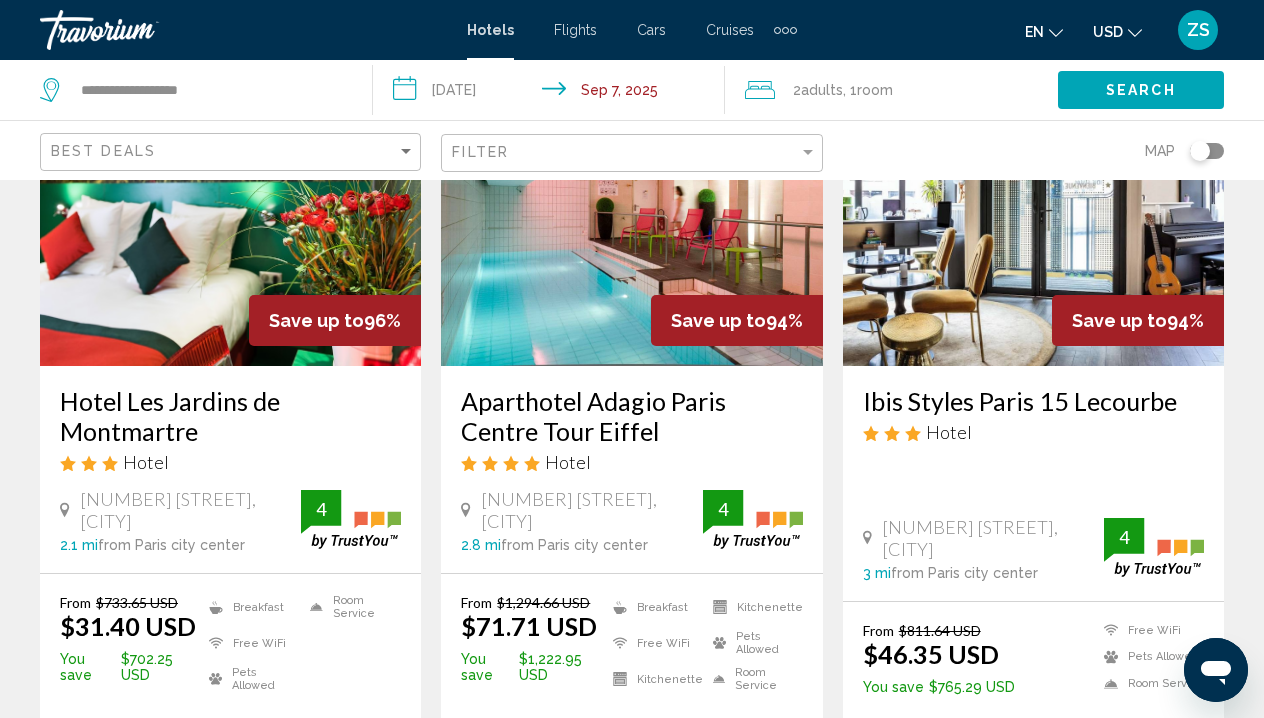 scroll, scrollTop: 237, scrollLeft: 0, axis: vertical 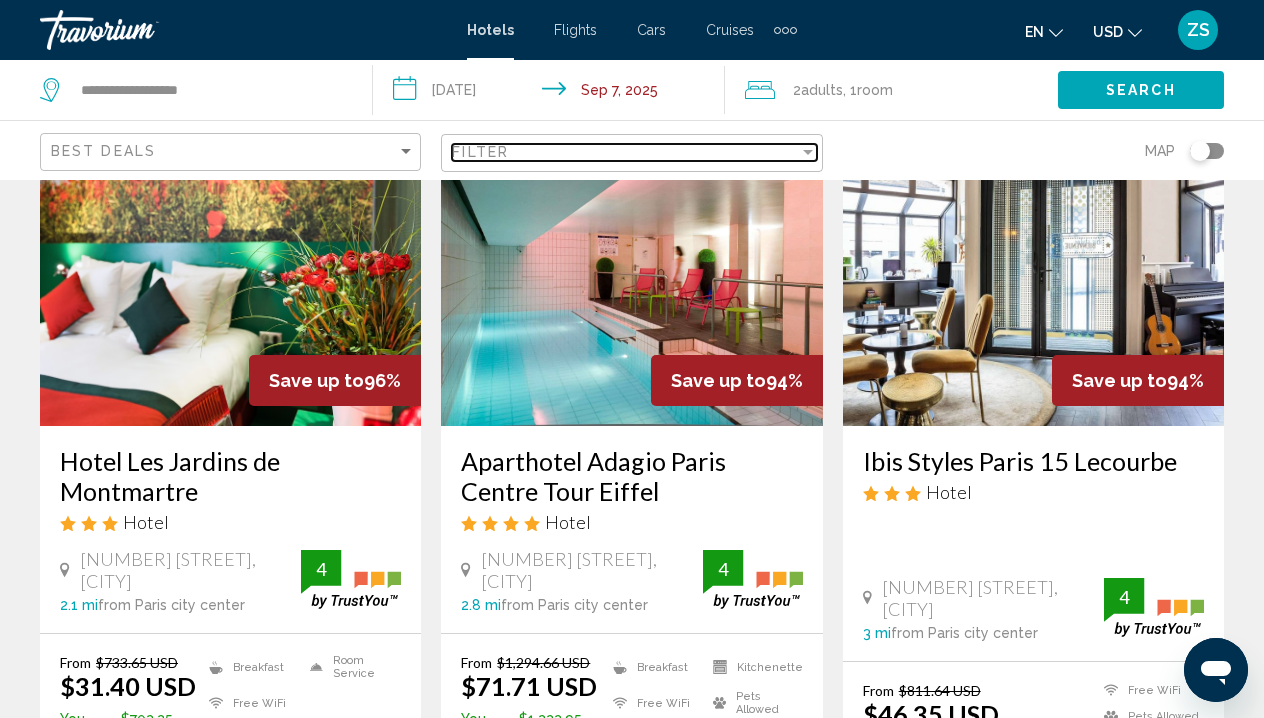 click at bounding box center [808, 152] 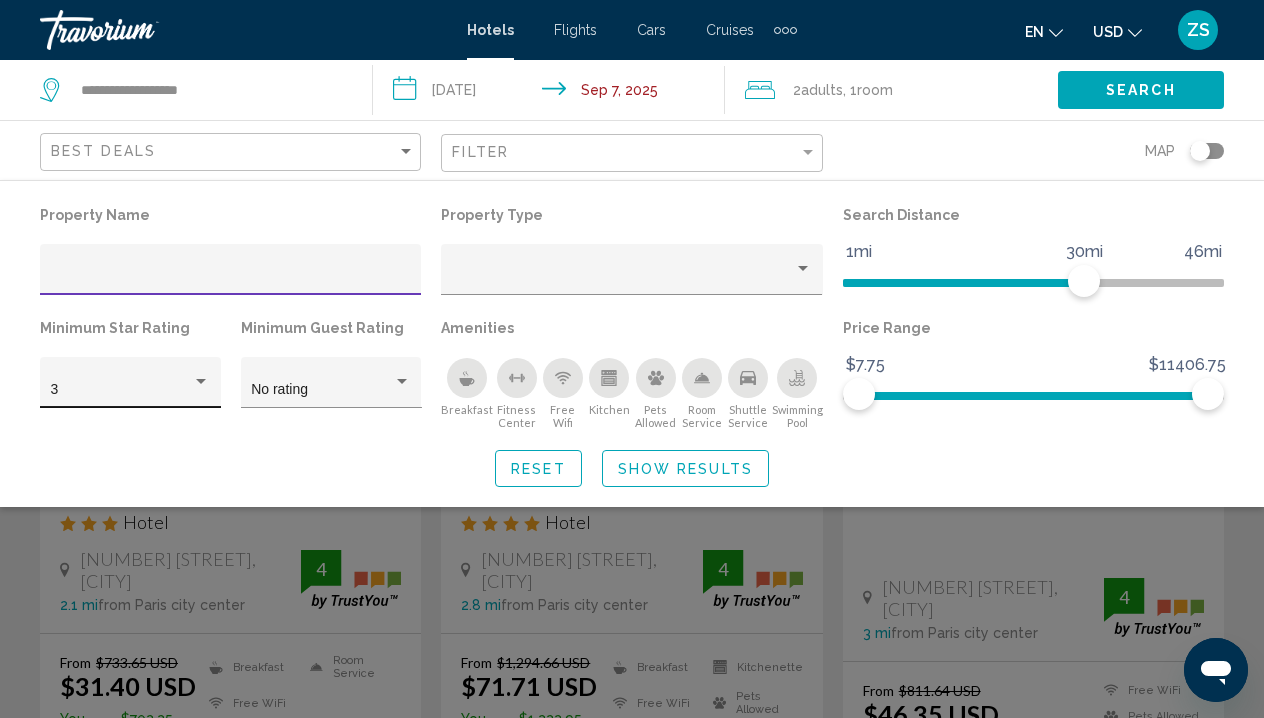 click at bounding box center [201, 382] 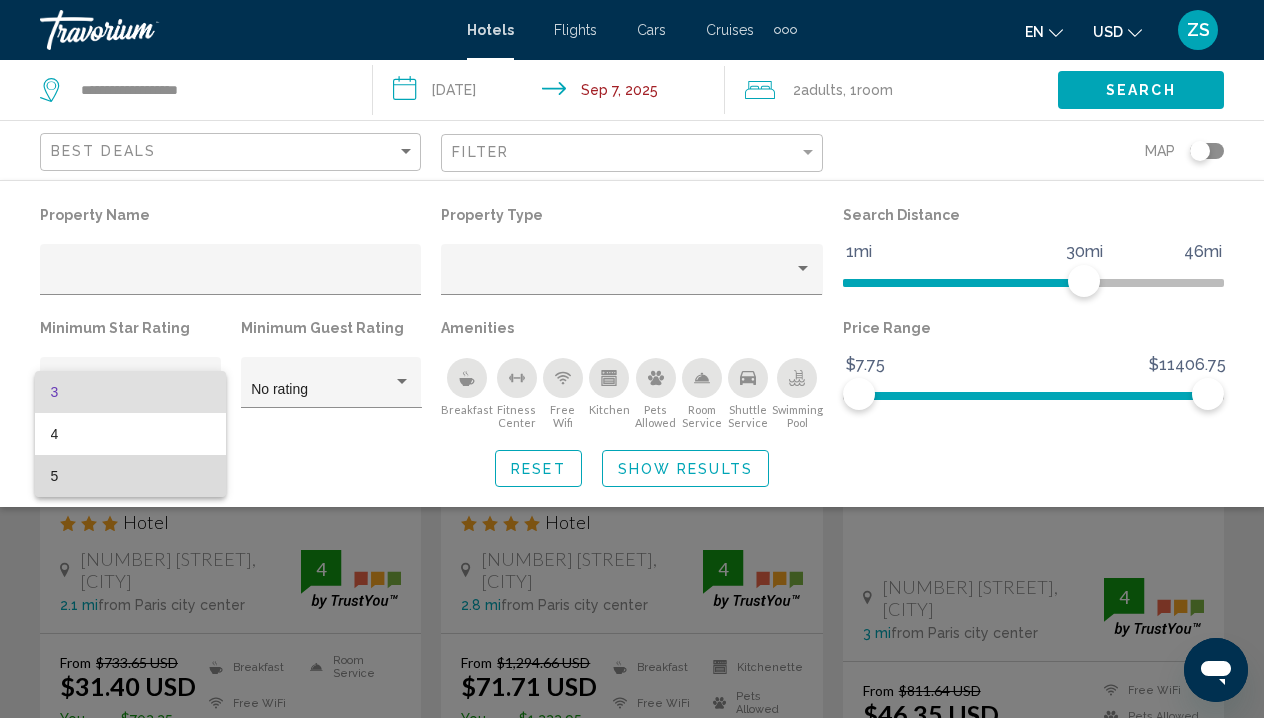 click on "5" at bounding box center (131, 476) 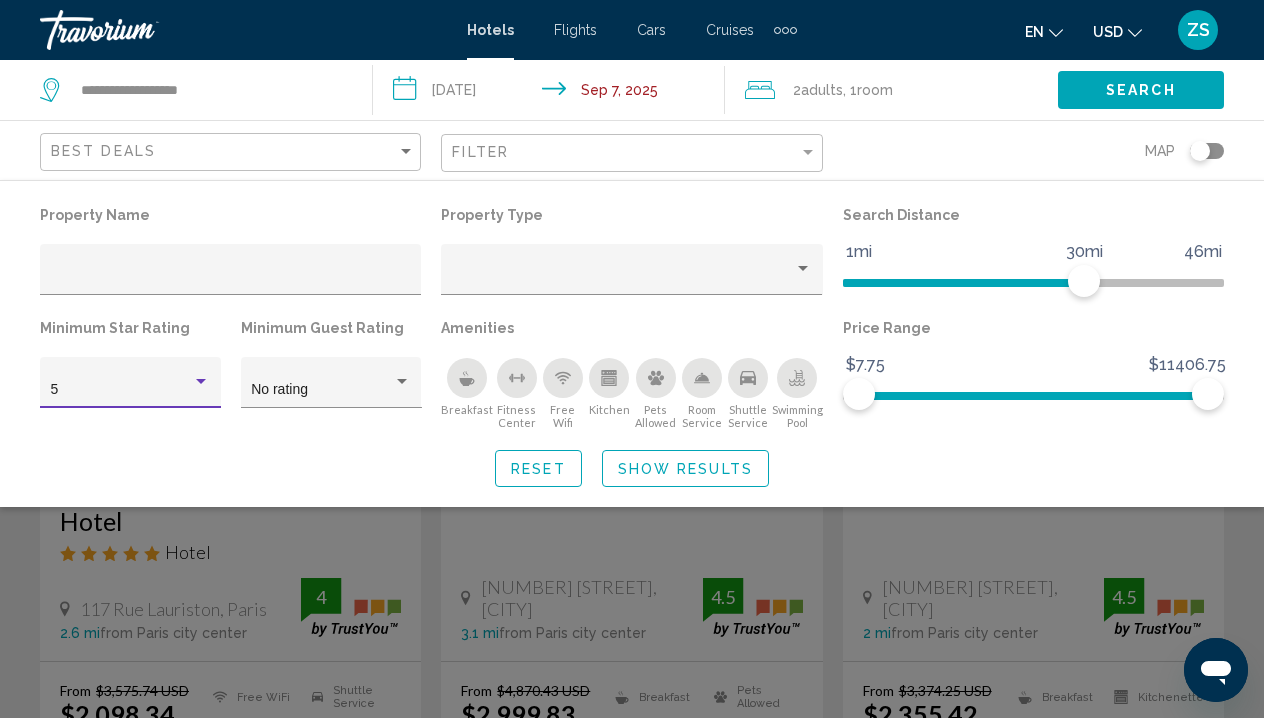 click on "Show Results" 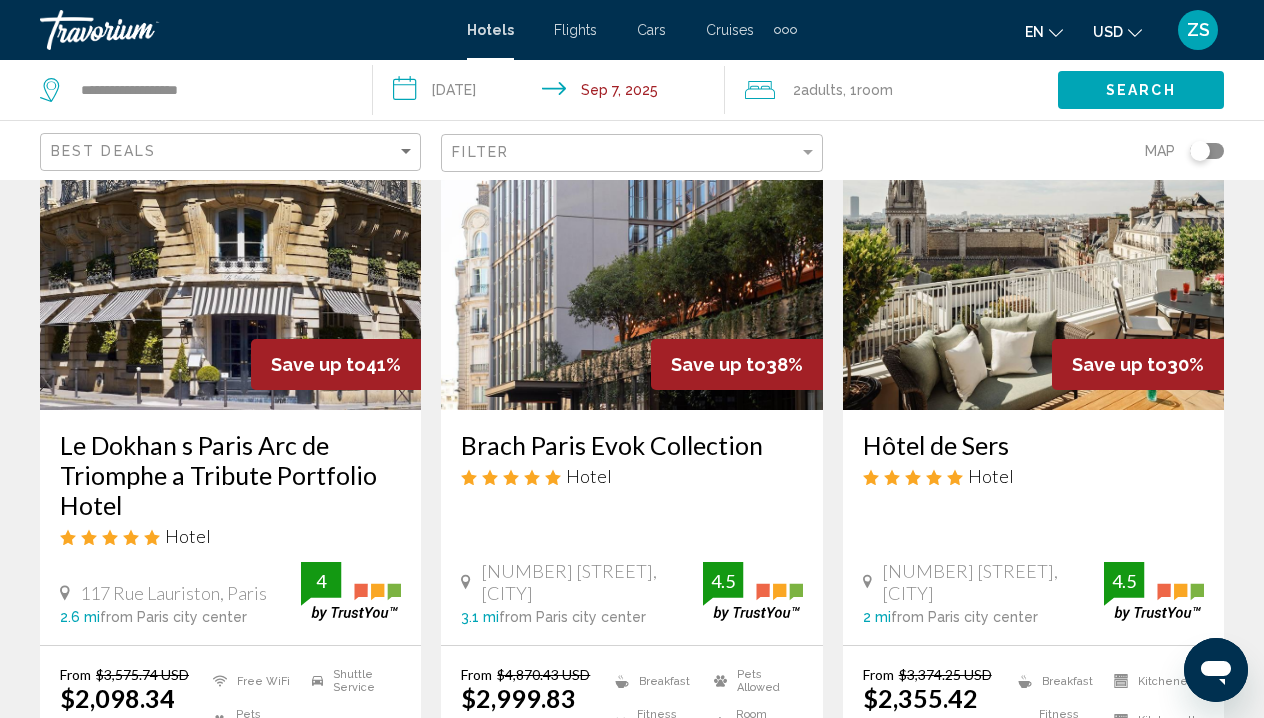 scroll, scrollTop: 170, scrollLeft: 0, axis: vertical 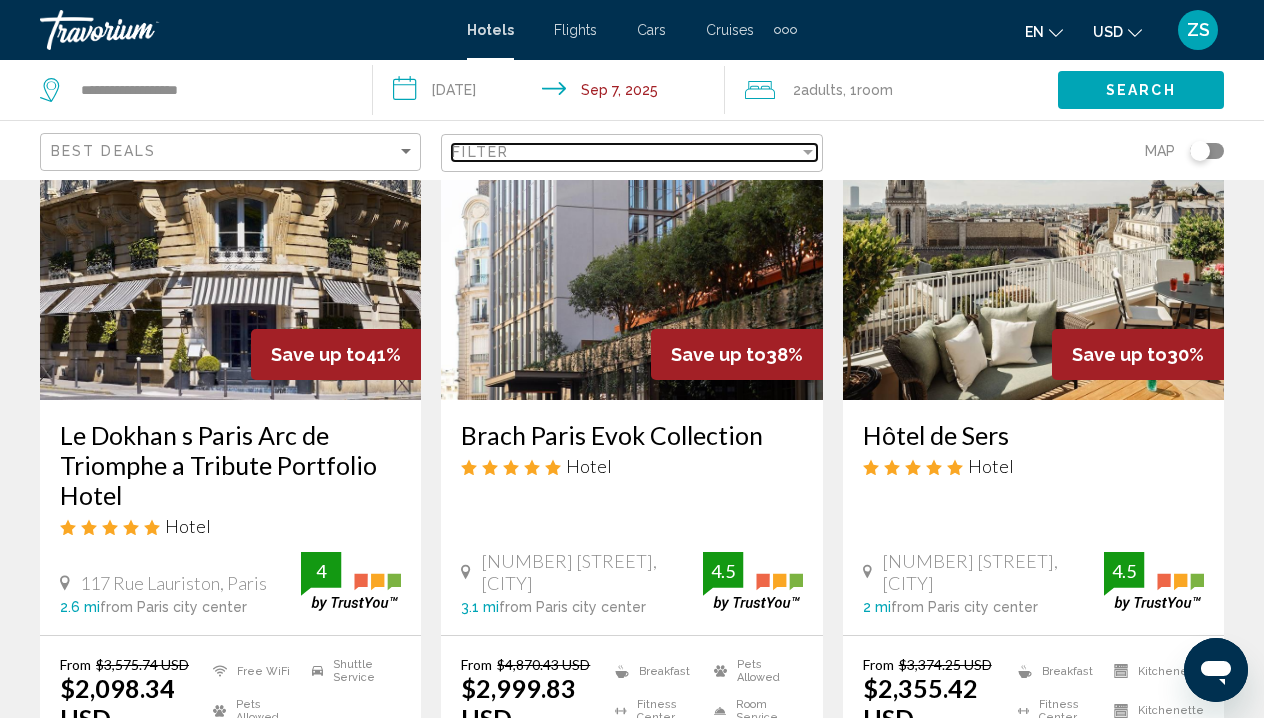 click on "Filter" at bounding box center [625, 152] 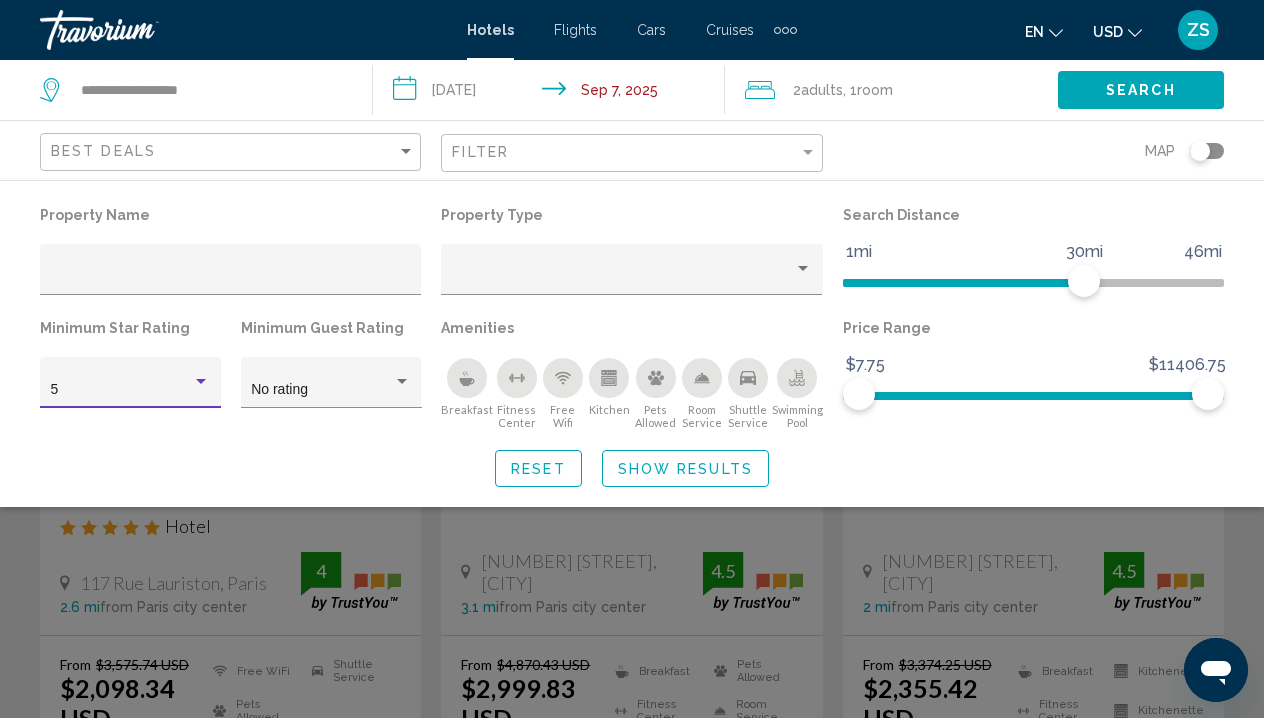 click on "5" at bounding box center [122, 390] 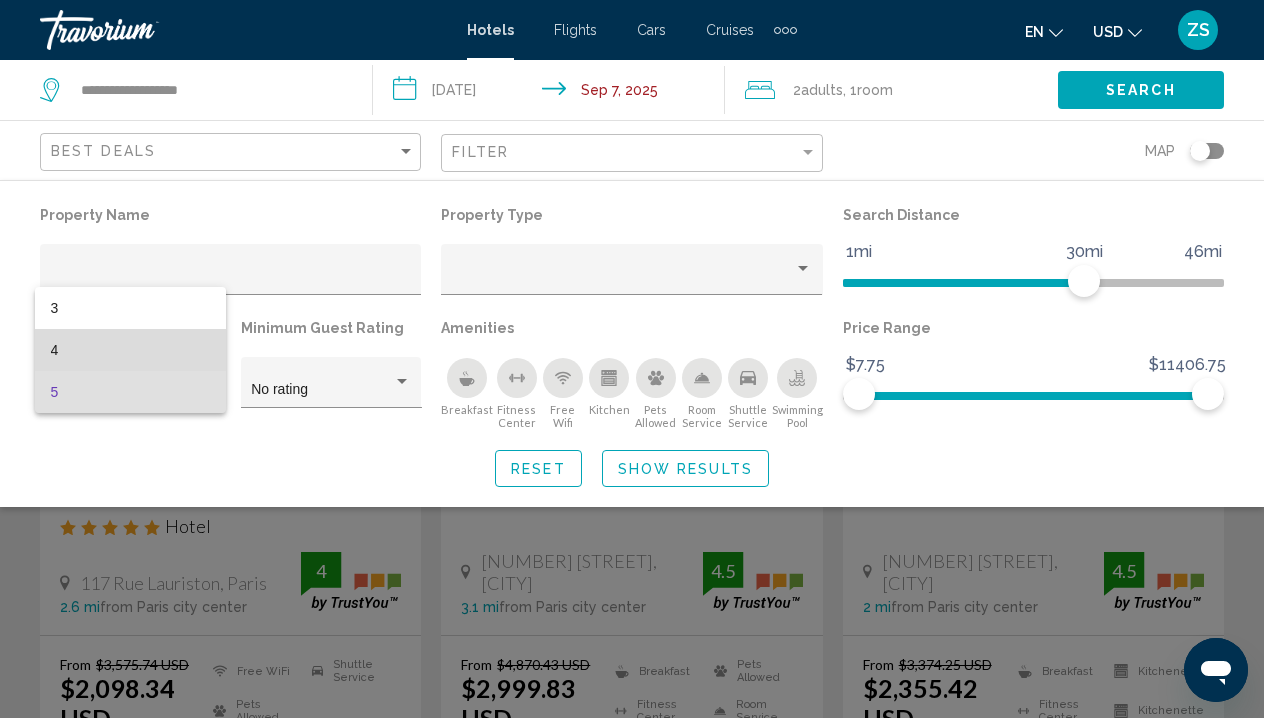 click on "4" at bounding box center [131, 350] 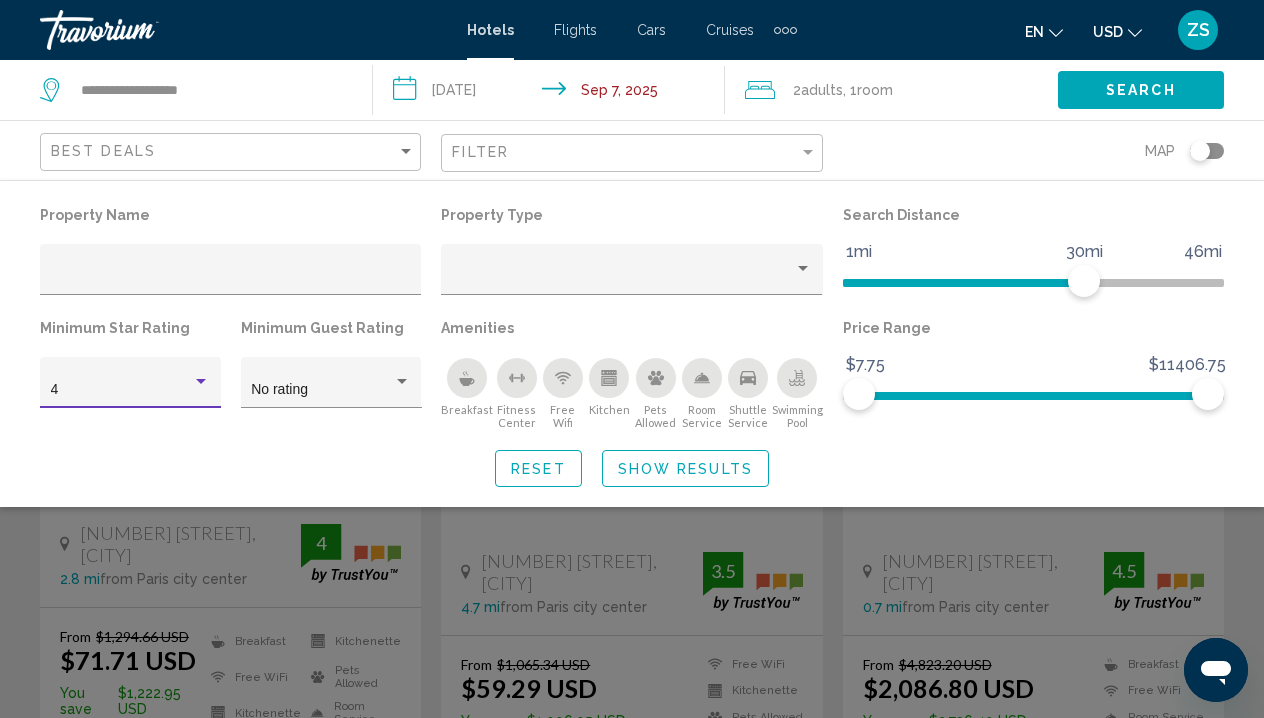 click on "Show Results" 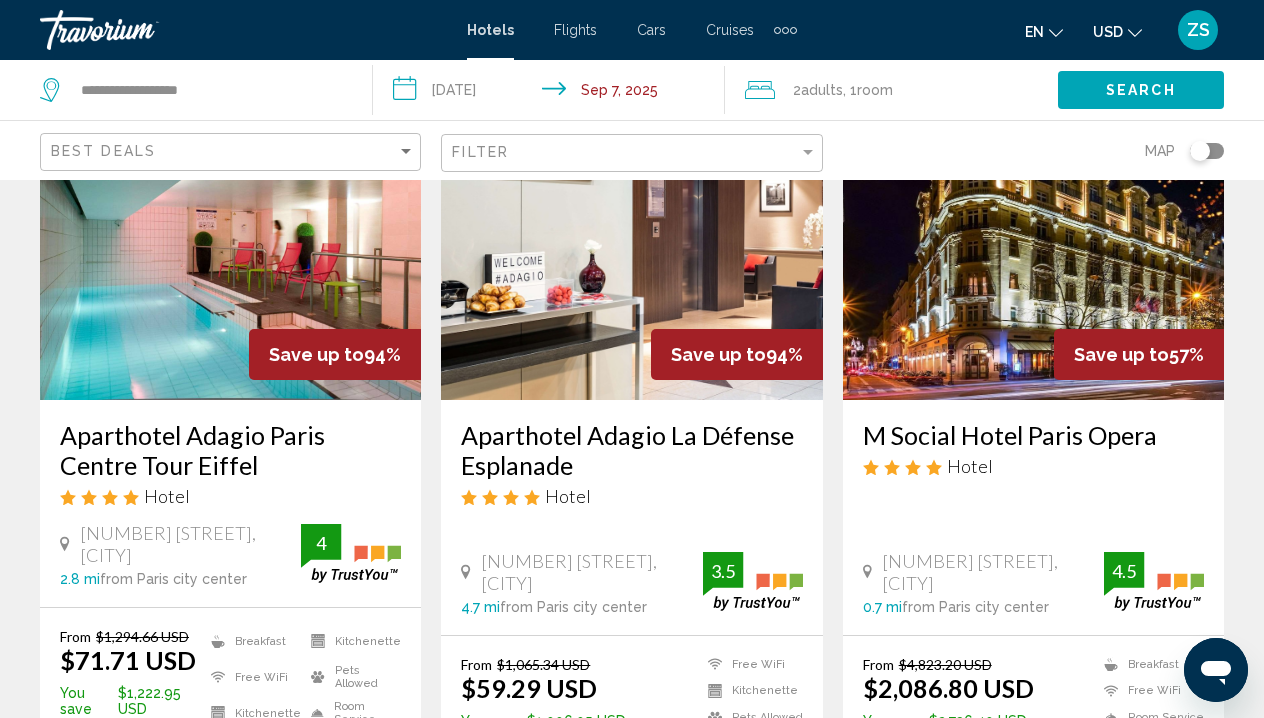 click on "Search" 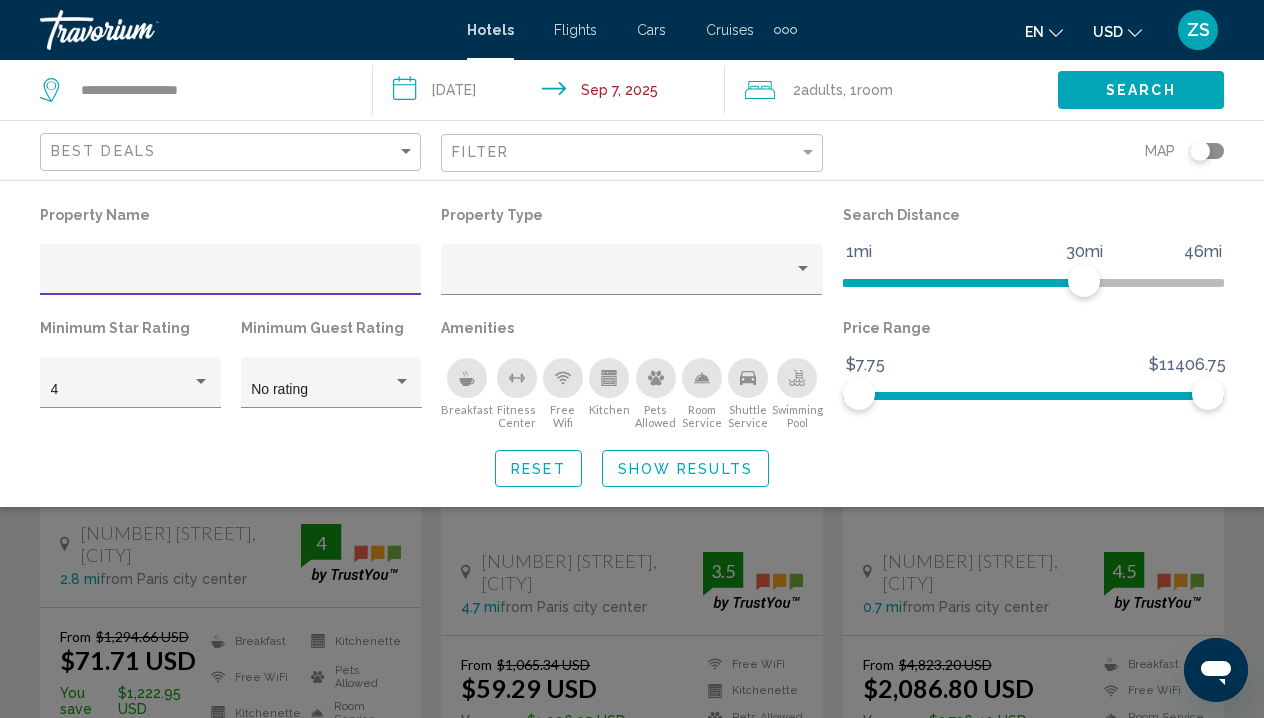 click on "Show Results" 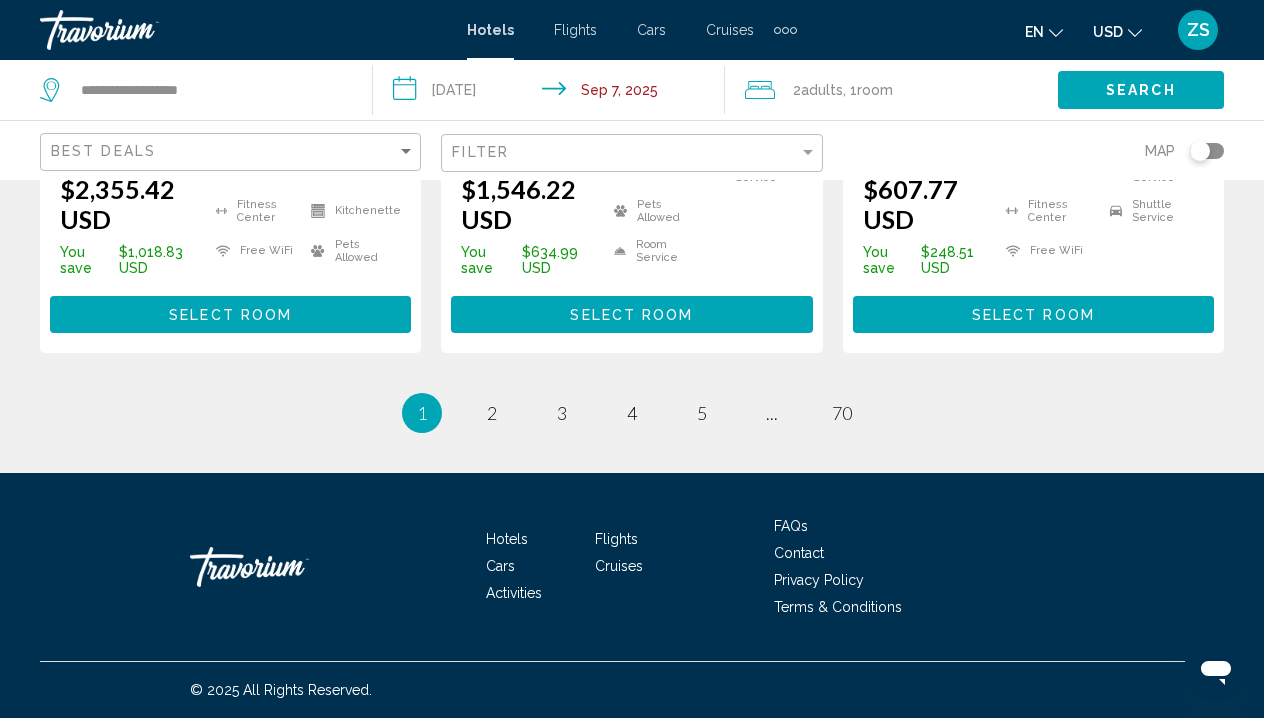 scroll, scrollTop: 2983, scrollLeft: 0, axis: vertical 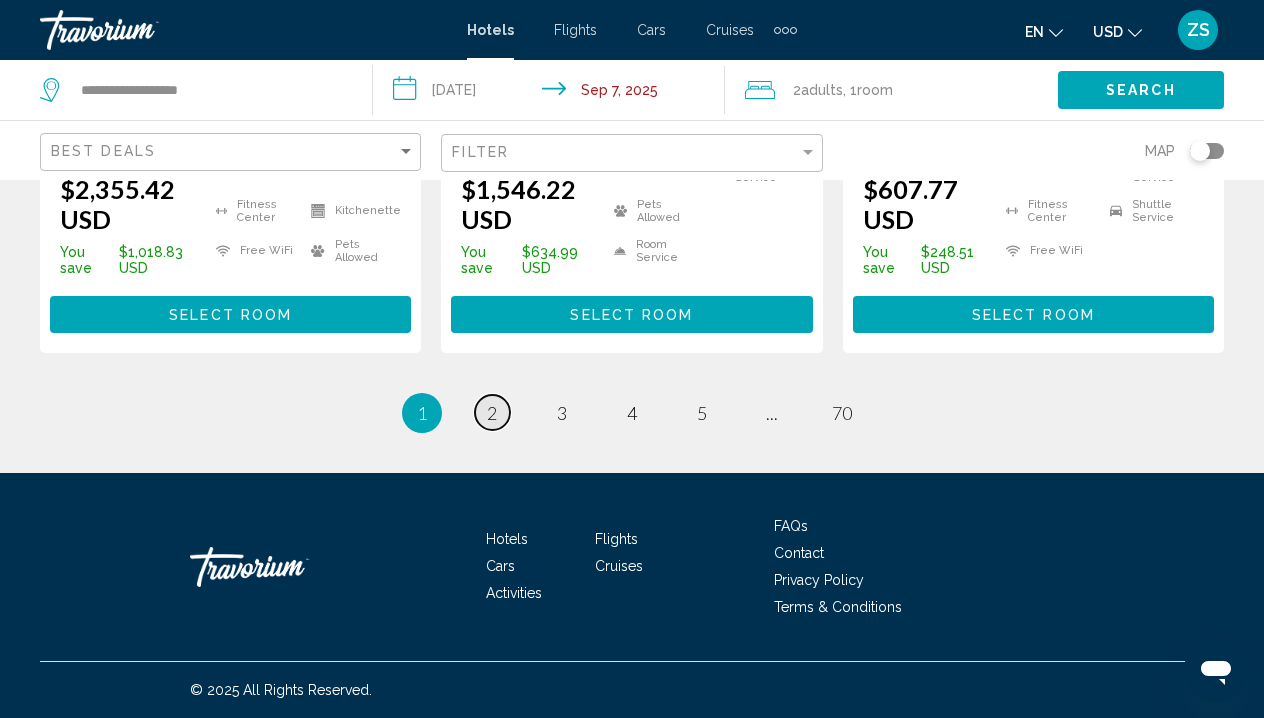 click on "page  2" at bounding box center (492, 412) 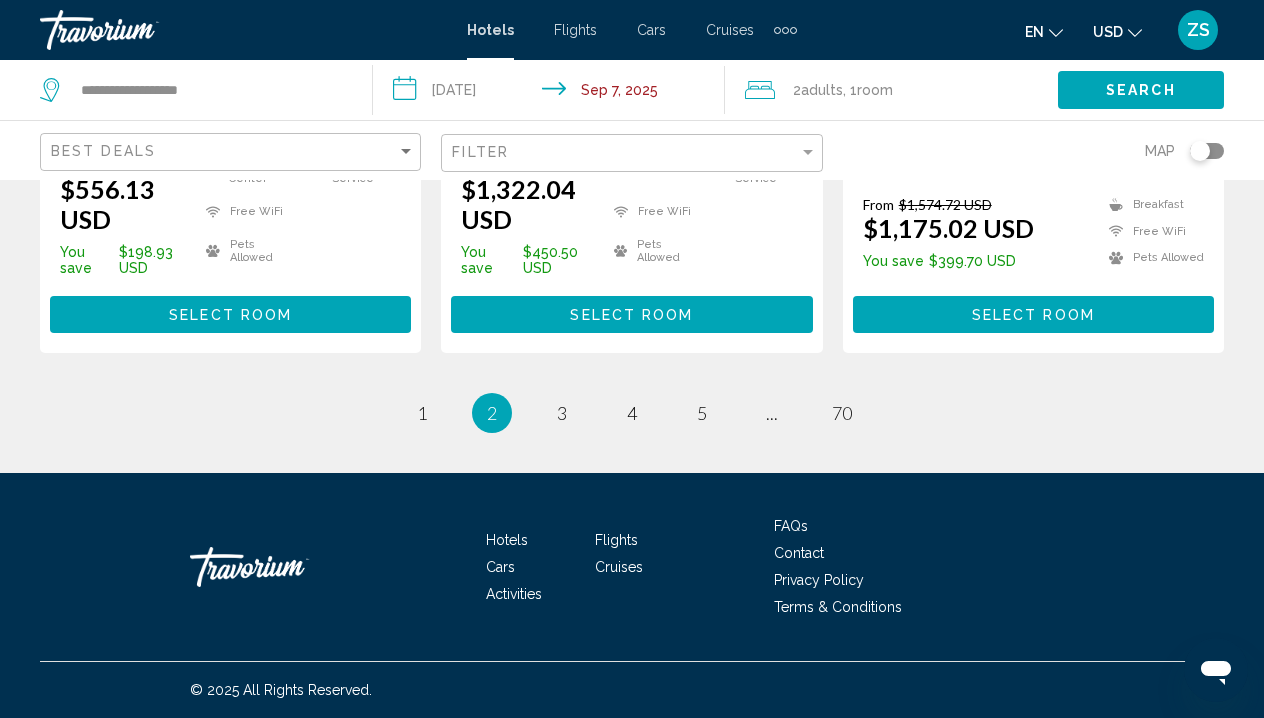 scroll, scrollTop: 3036, scrollLeft: 0, axis: vertical 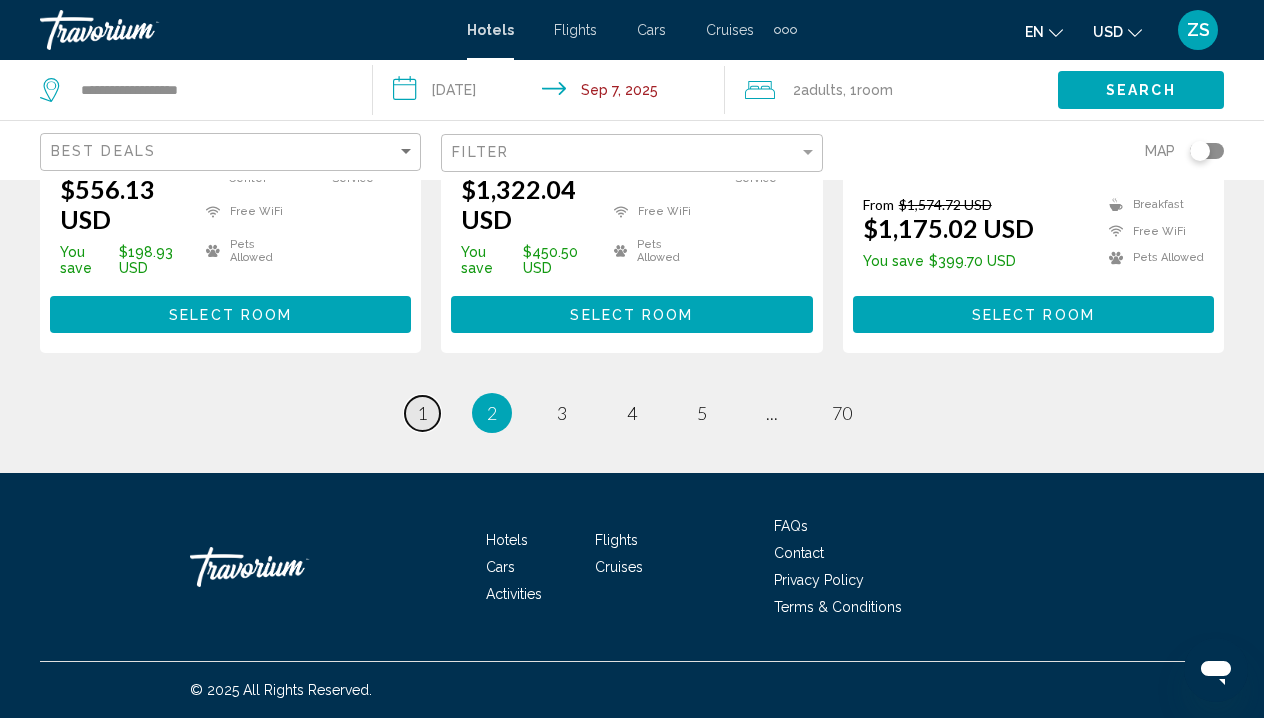 click on "1" at bounding box center (422, 413) 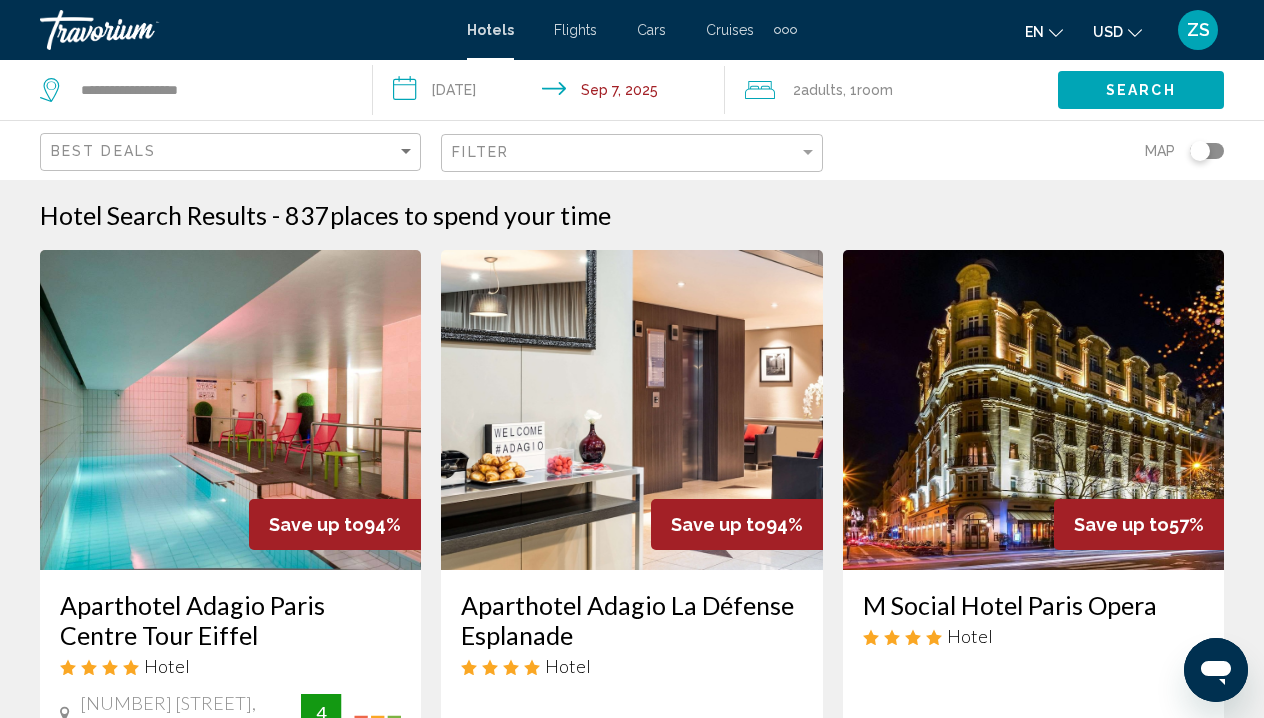click at bounding box center [631, 410] 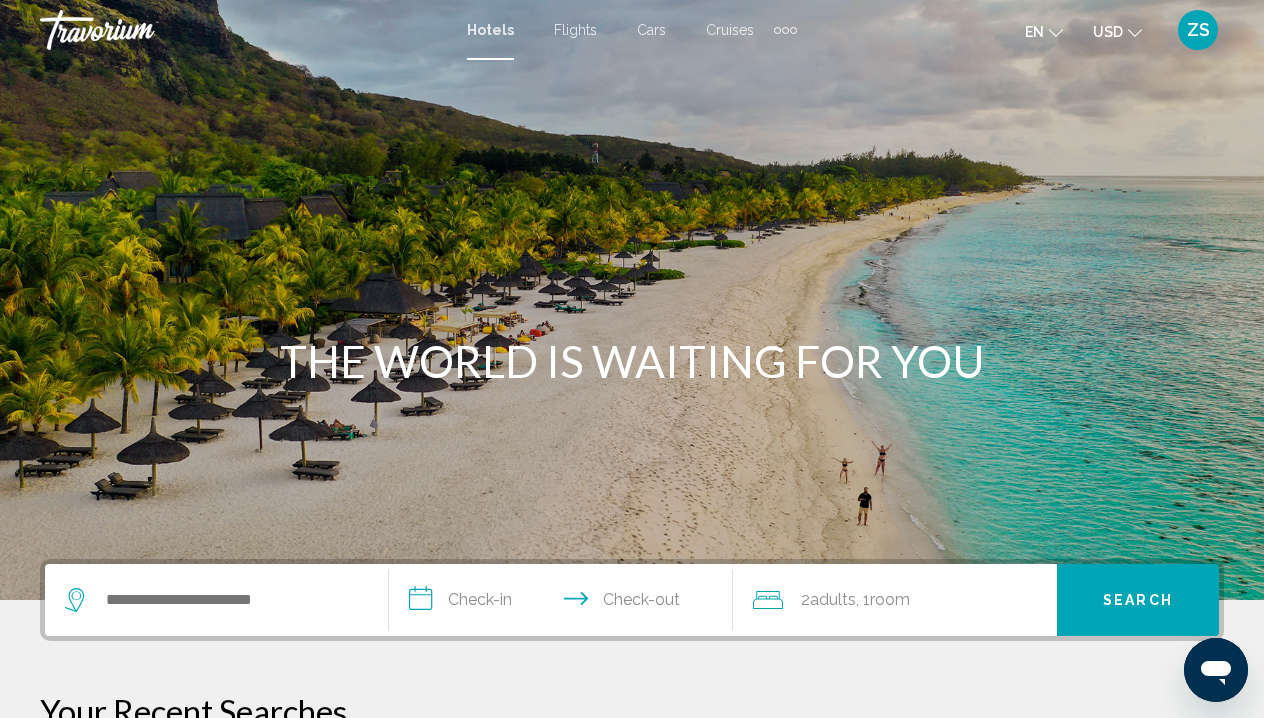 click at bounding box center (216, 600) 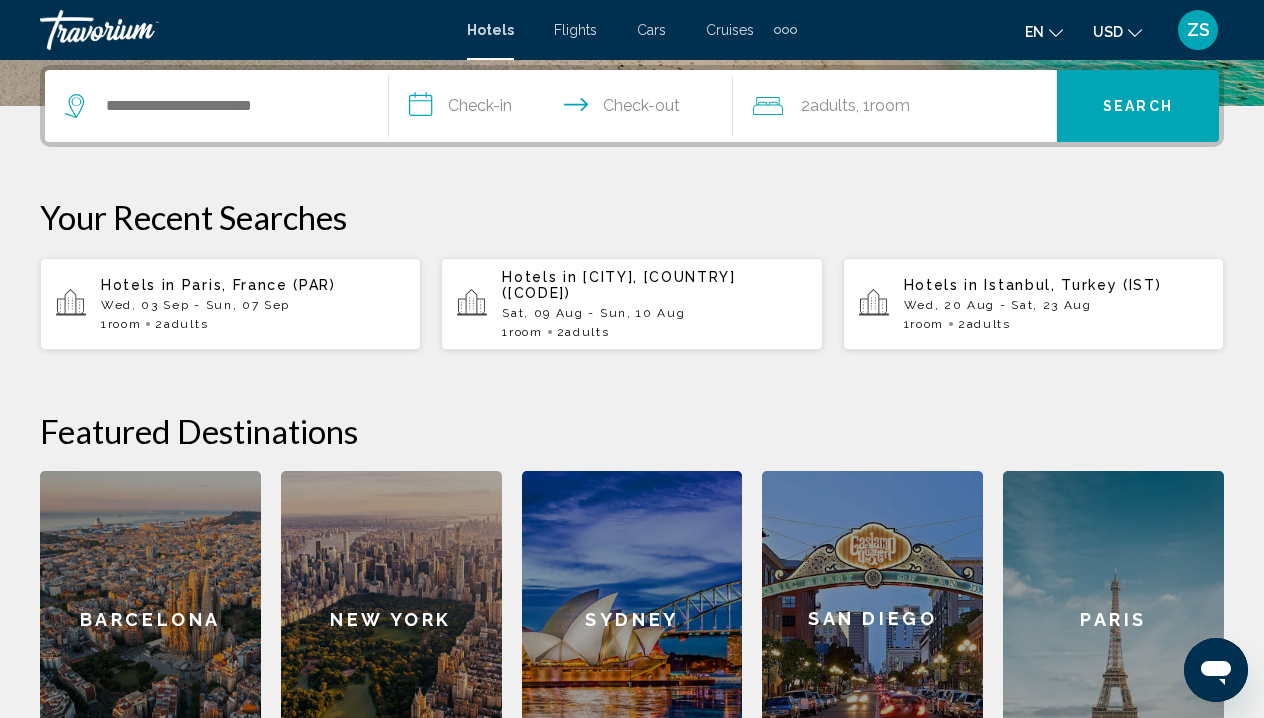 click on "Wed, 03 Sep - Sun, 07 Sep" at bounding box center (253, 305) 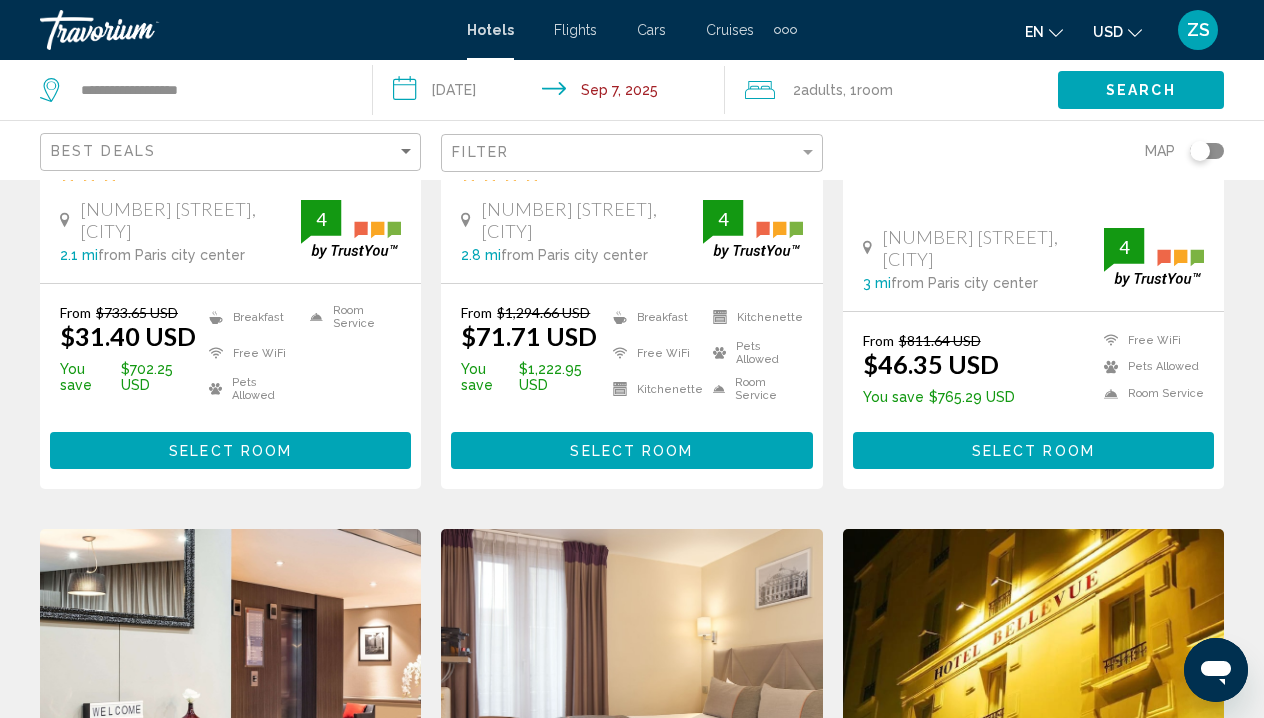 scroll, scrollTop: 0, scrollLeft: 0, axis: both 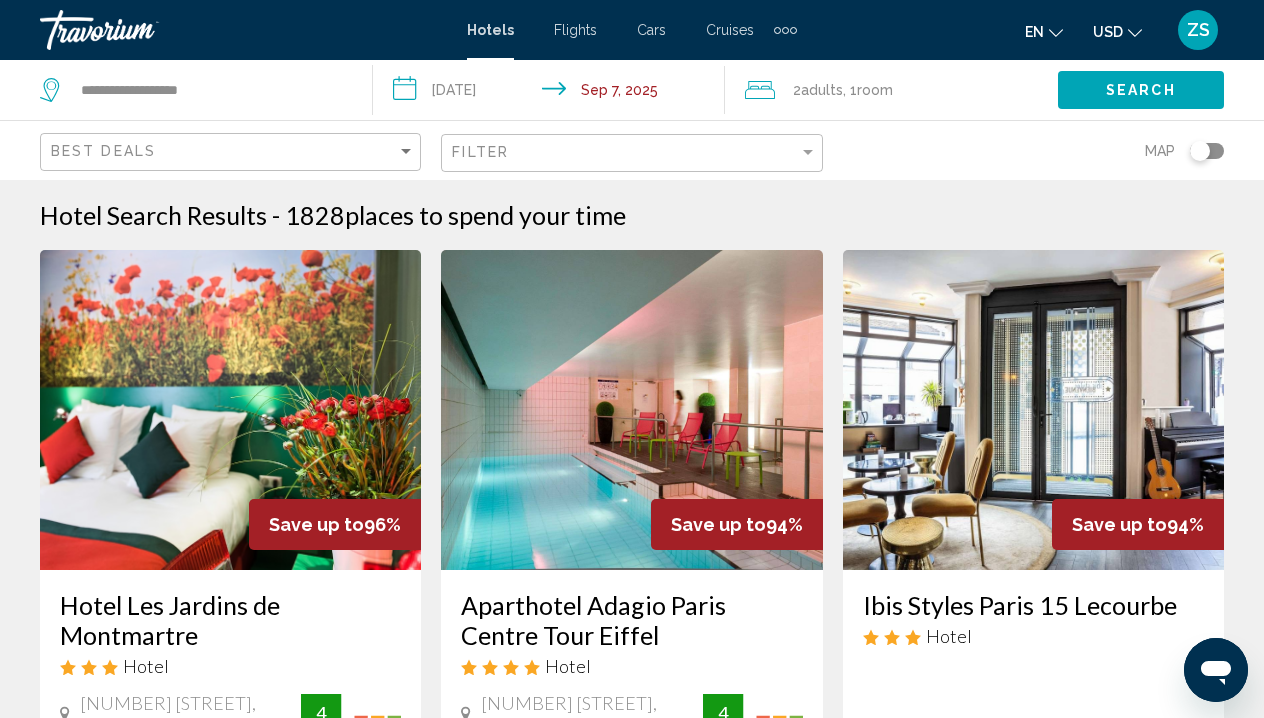 click at bounding box center [631, 410] 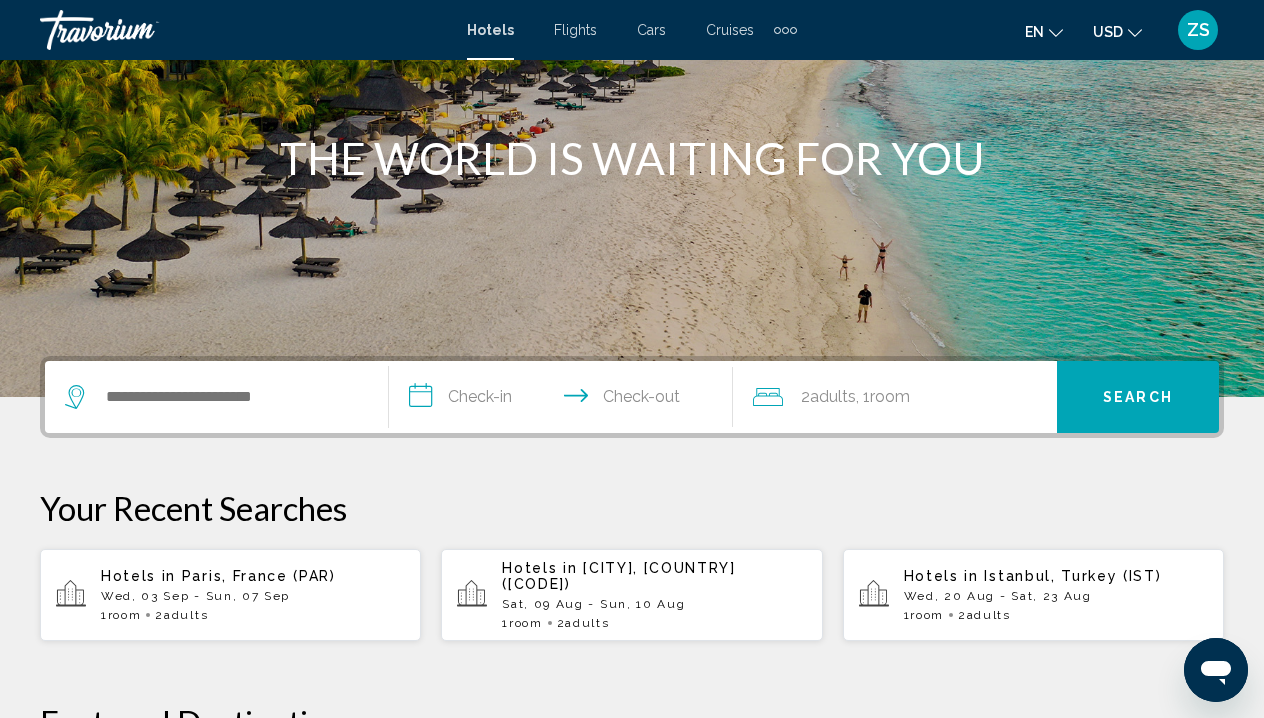 scroll, scrollTop: 203, scrollLeft: 0, axis: vertical 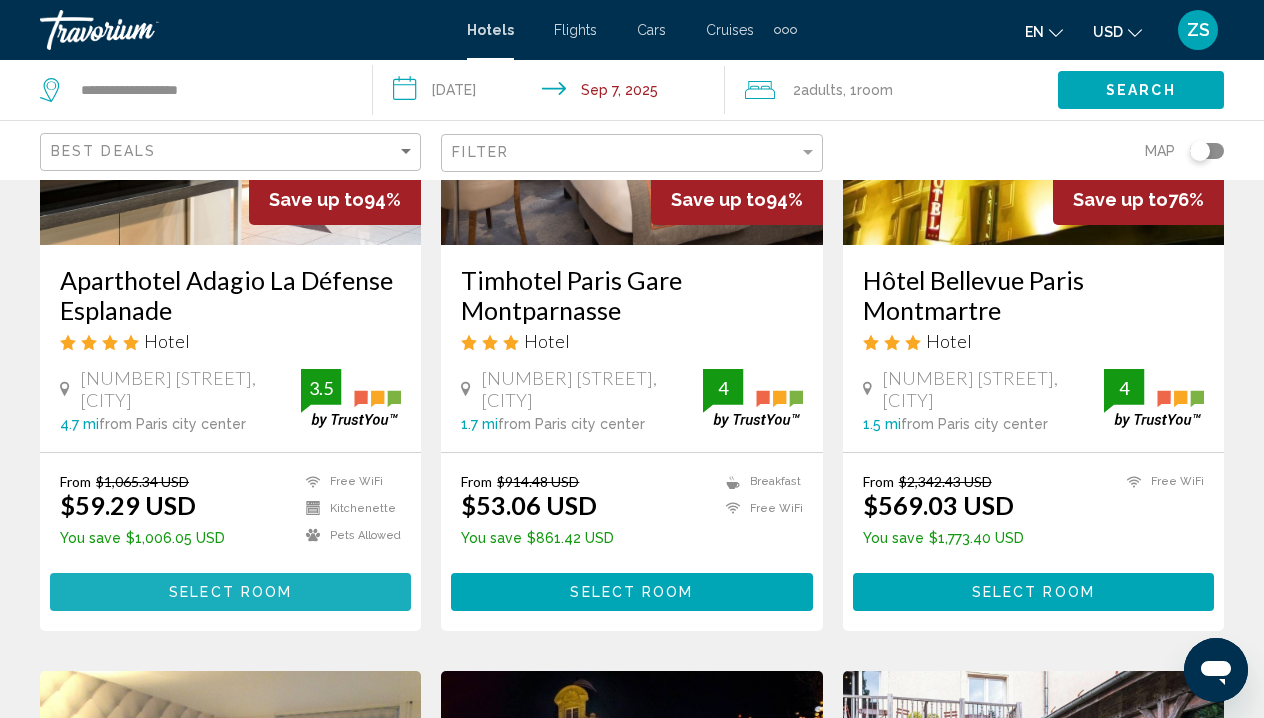 click on "Select Room" at bounding box center (230, 593) 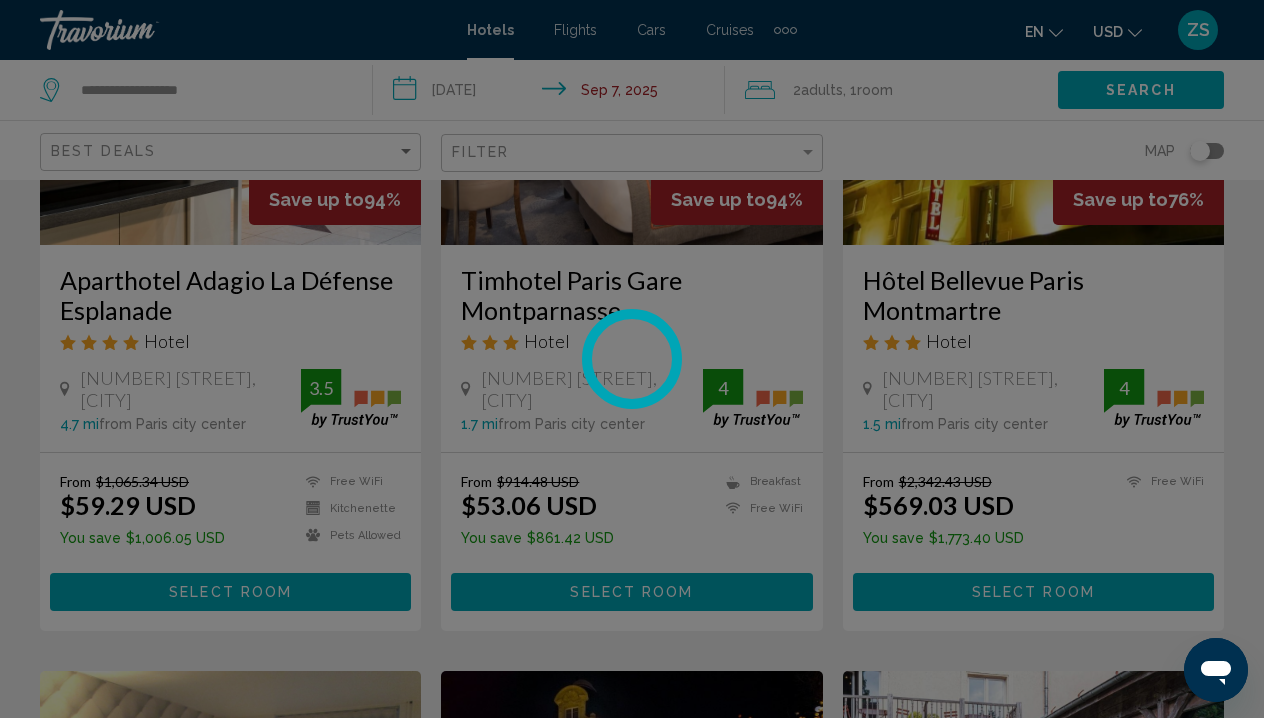 scroll, scrollTop: 0, scrollLeft: 0, axis: both 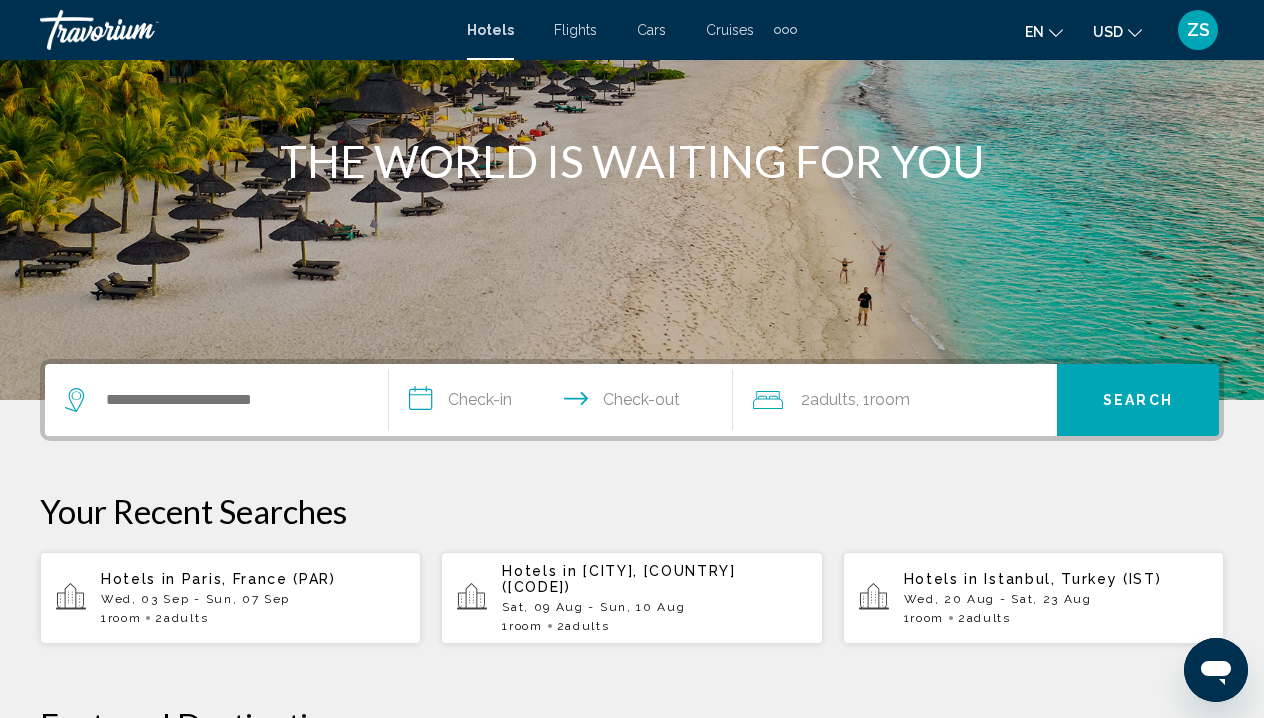 click on "Wed, 03 Sep - Sun, 07 Sep" at bounding box center [253, 599] 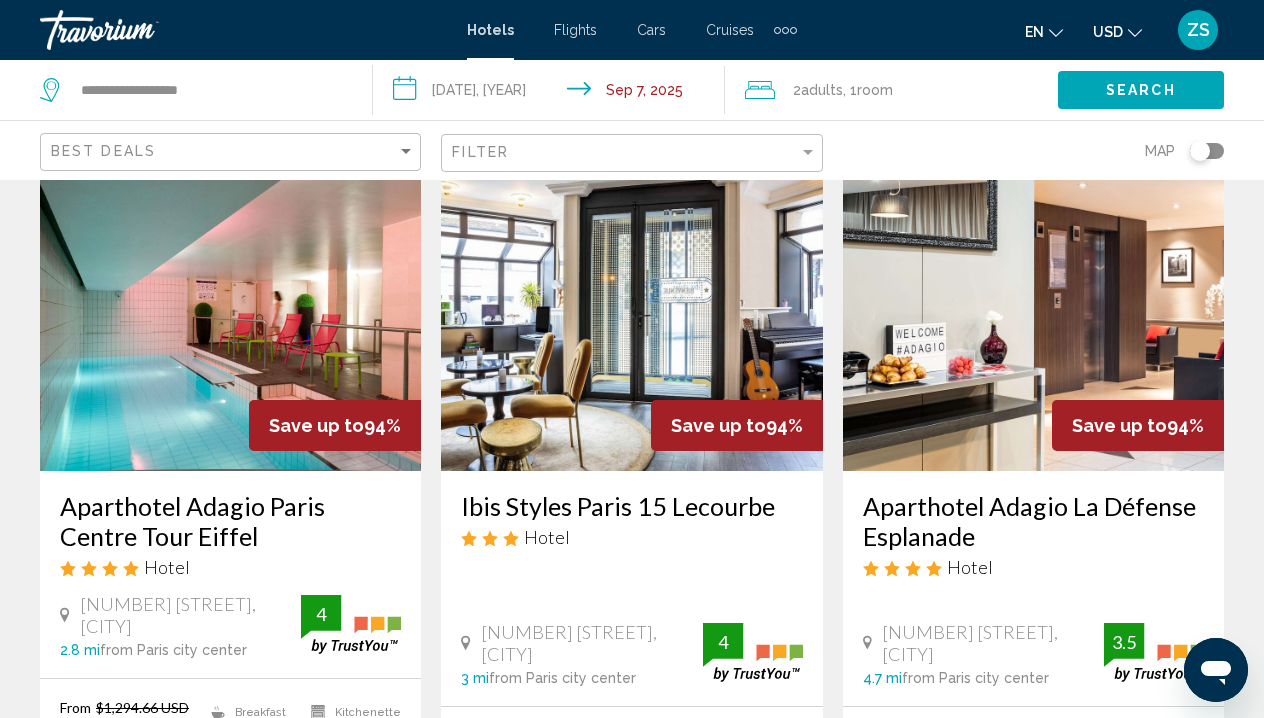 scroll, scrollTop: 372, scrollLeft: 0, axis: vertical 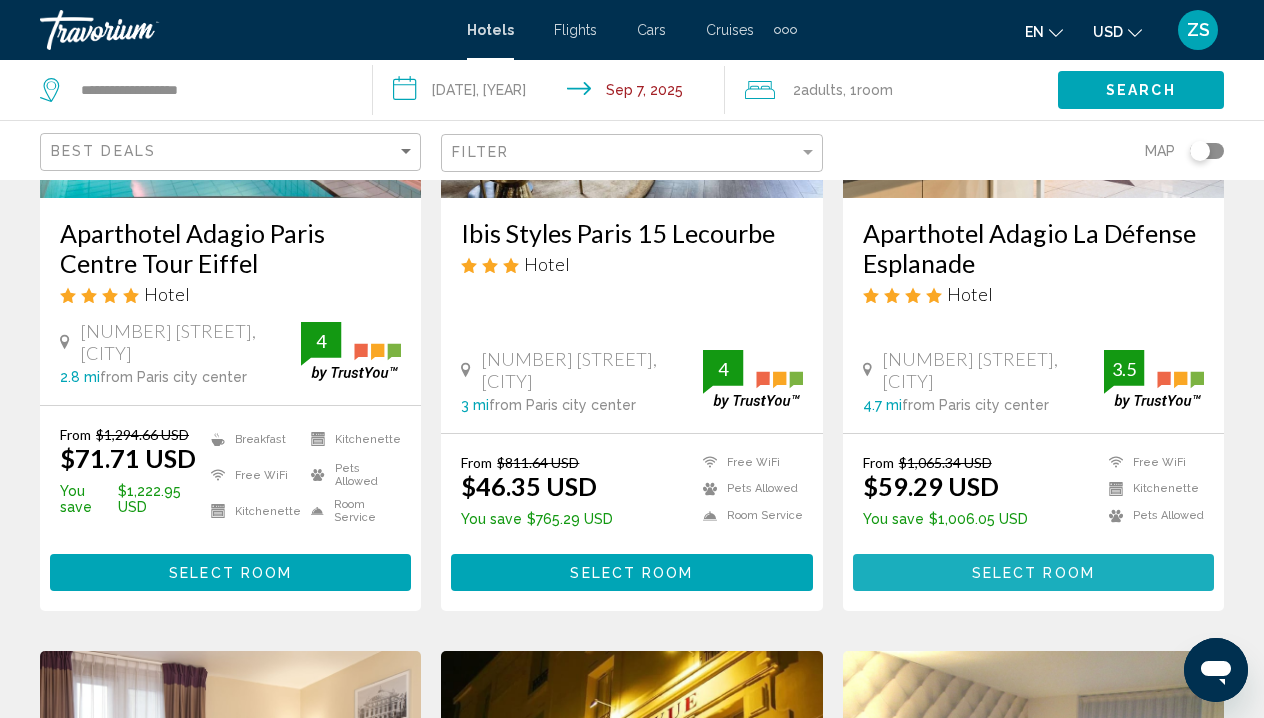 click on "Select Room" at bounding box center [1033, 573] 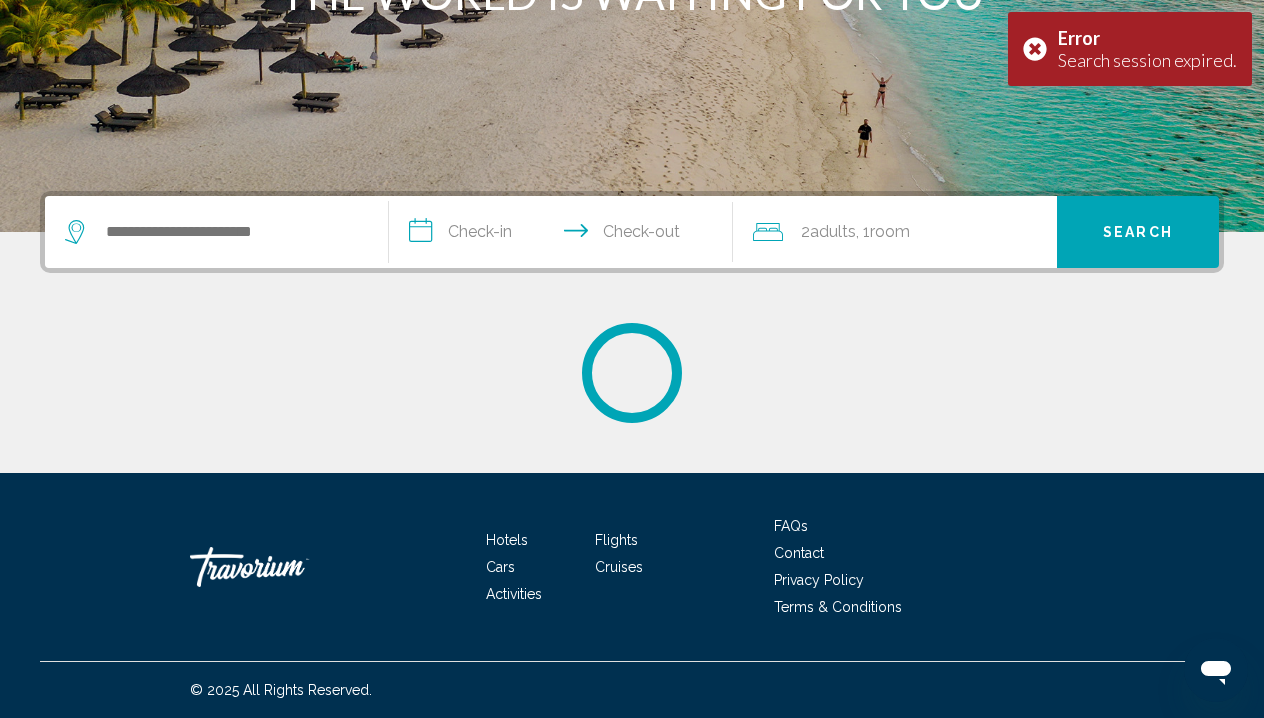 scroll, scrollTop: 0, scrollLeft: 0, axis: both 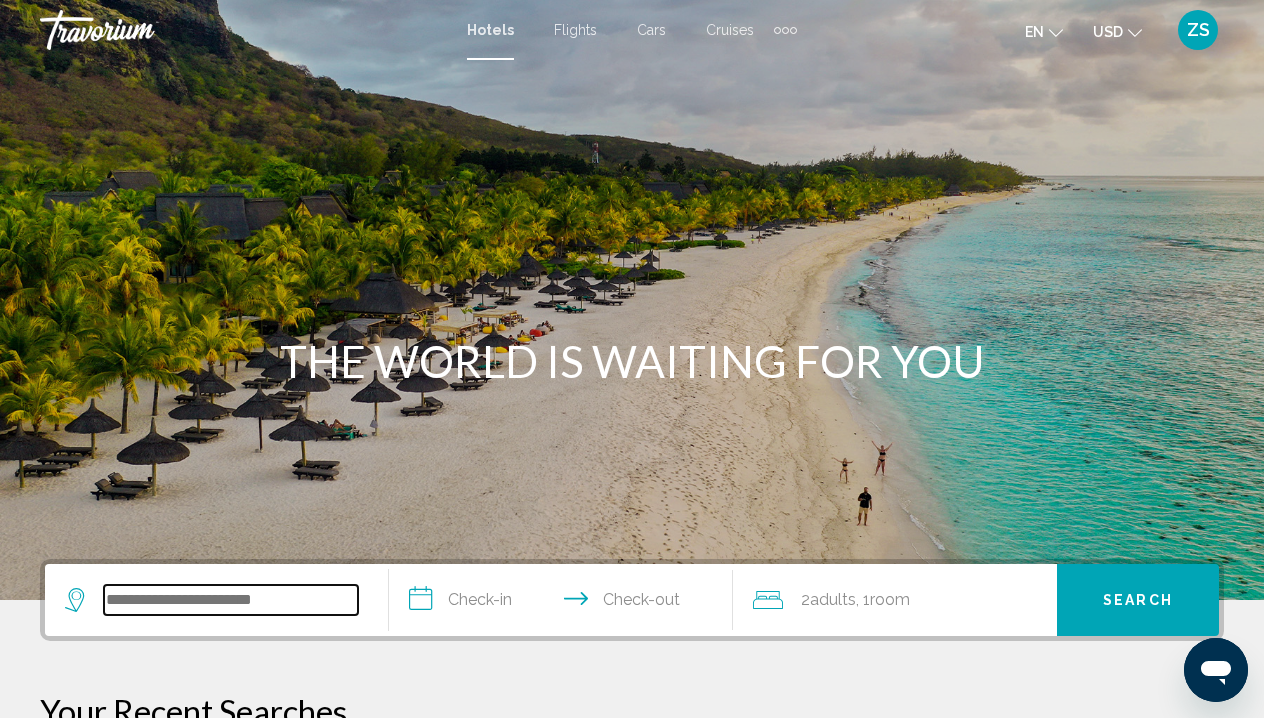 click at bounding box center [231, 600] 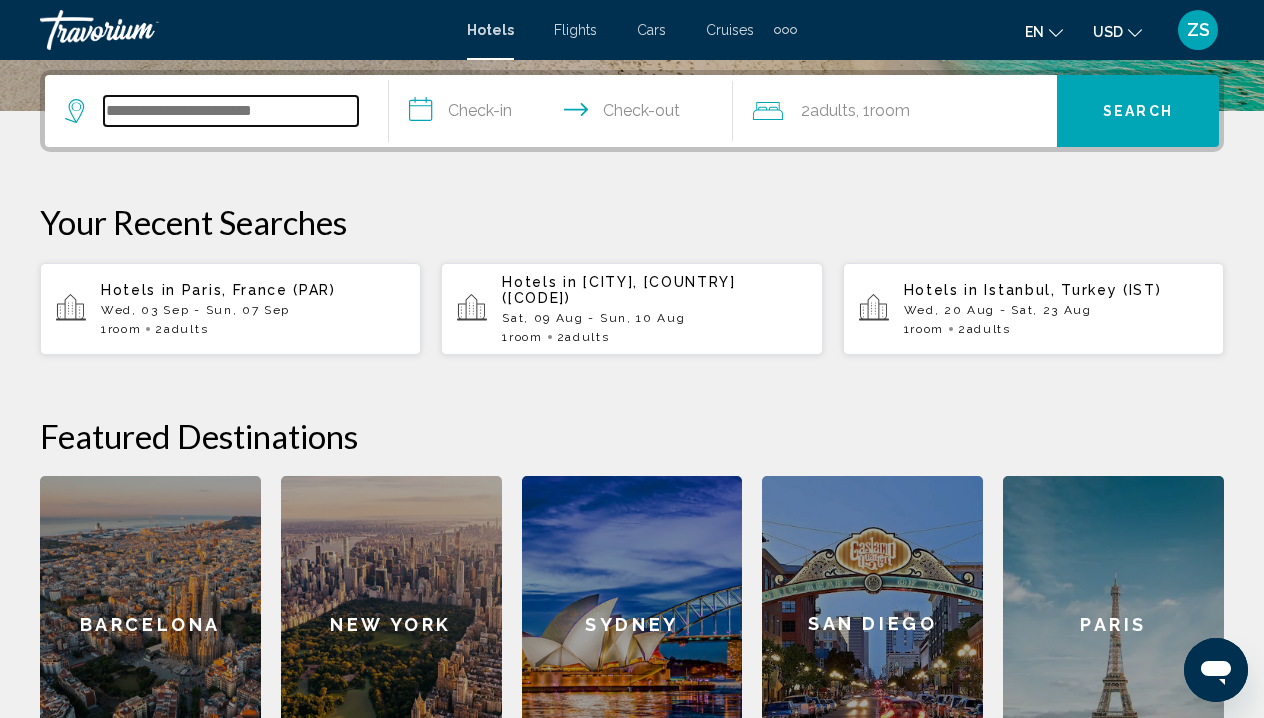 scroll, scrollTop: 494, scrollLeft: 0, axis: vertical 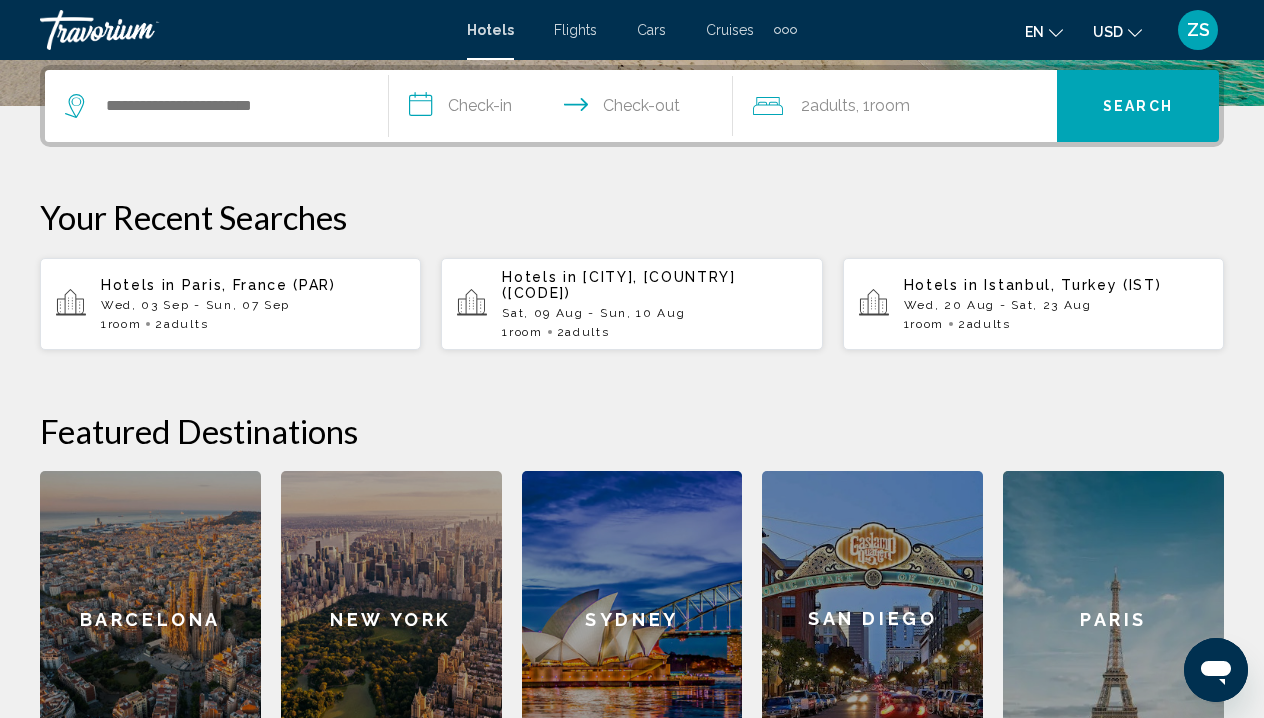 click on "Hotels in [CITY], [COUNTRY] ([CODE]) [DAY], [DATE] - [DAY], [DATE] 1 Room rooms 2 Adult Adults" at bounding box center [253, 304] 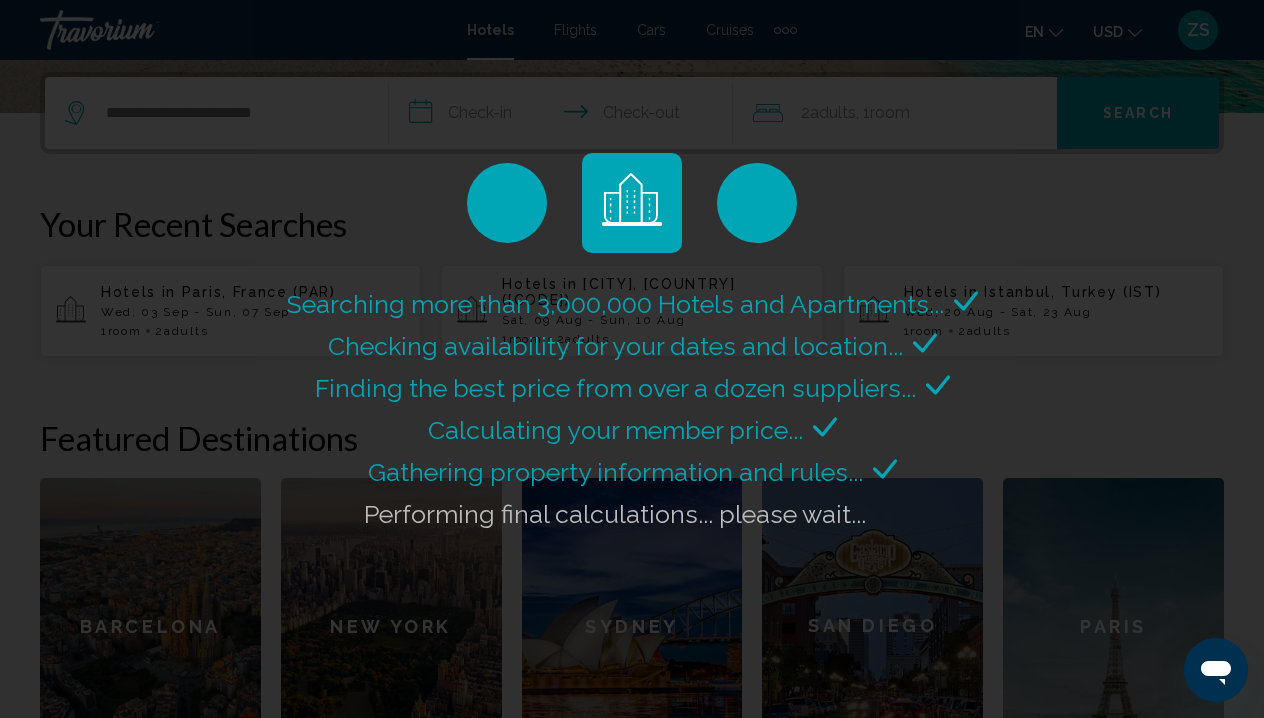 scroll, scrollTop: 483, scrollLeft: 0, axis: vertical 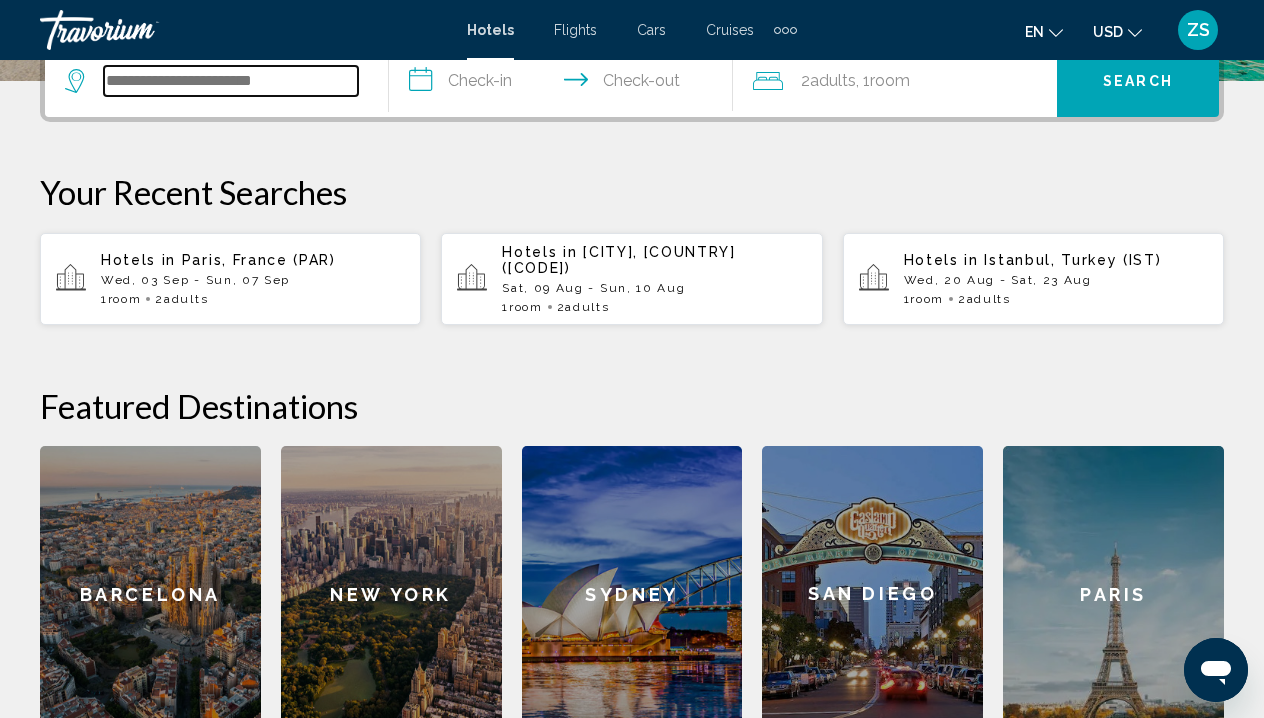 click at bounding box center [231, 81] 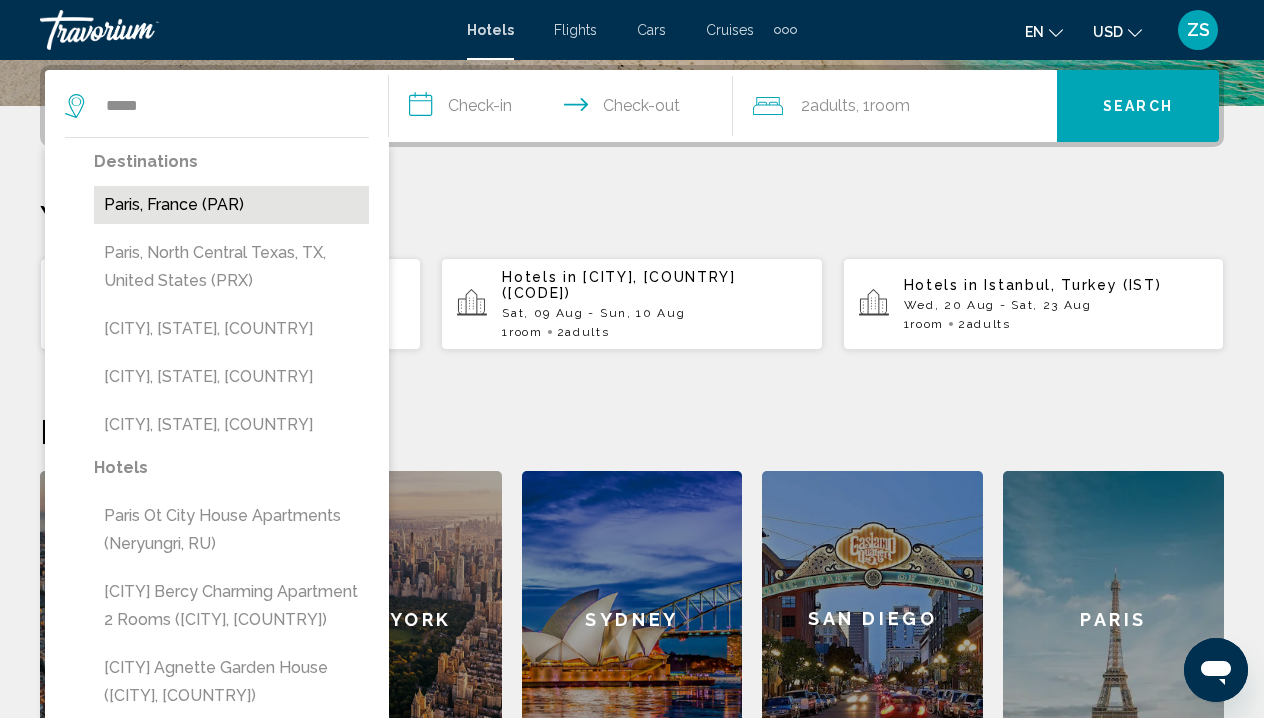 drag, startPoint x: 102, startPoint y: 3, endPoint x: 219, endPoint y: 211, distance: 238.64827 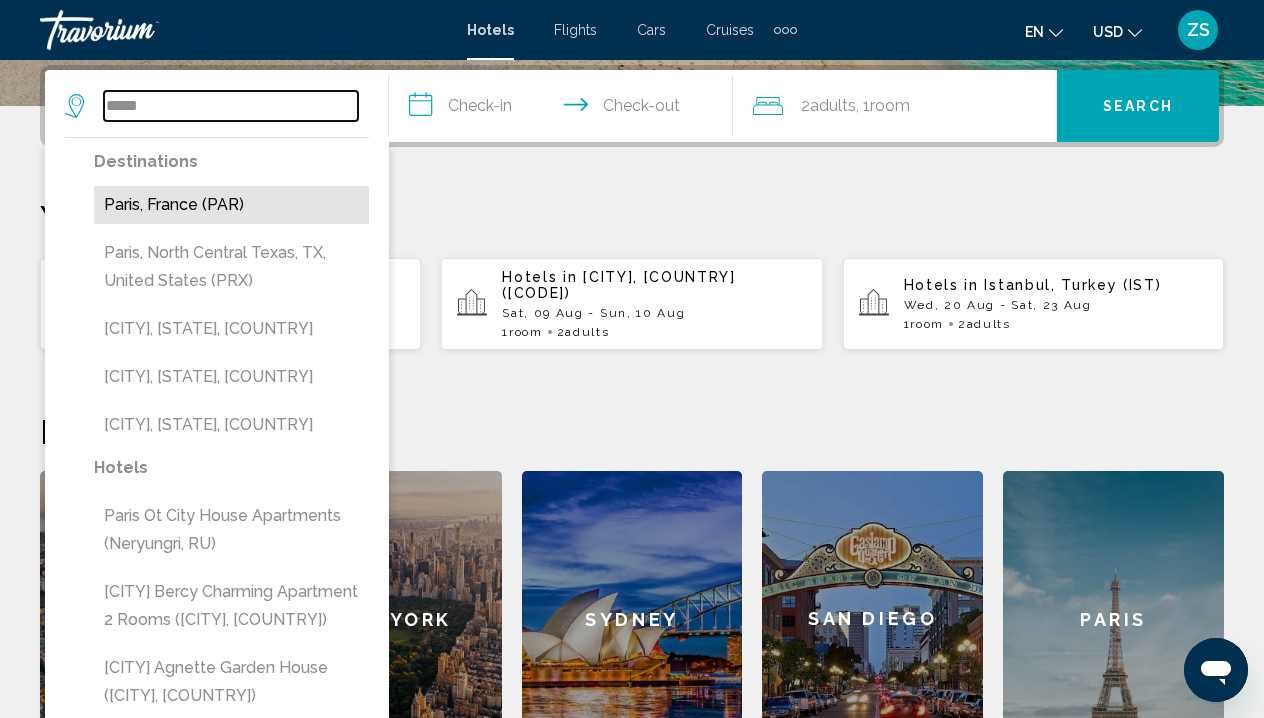 type on "**********" 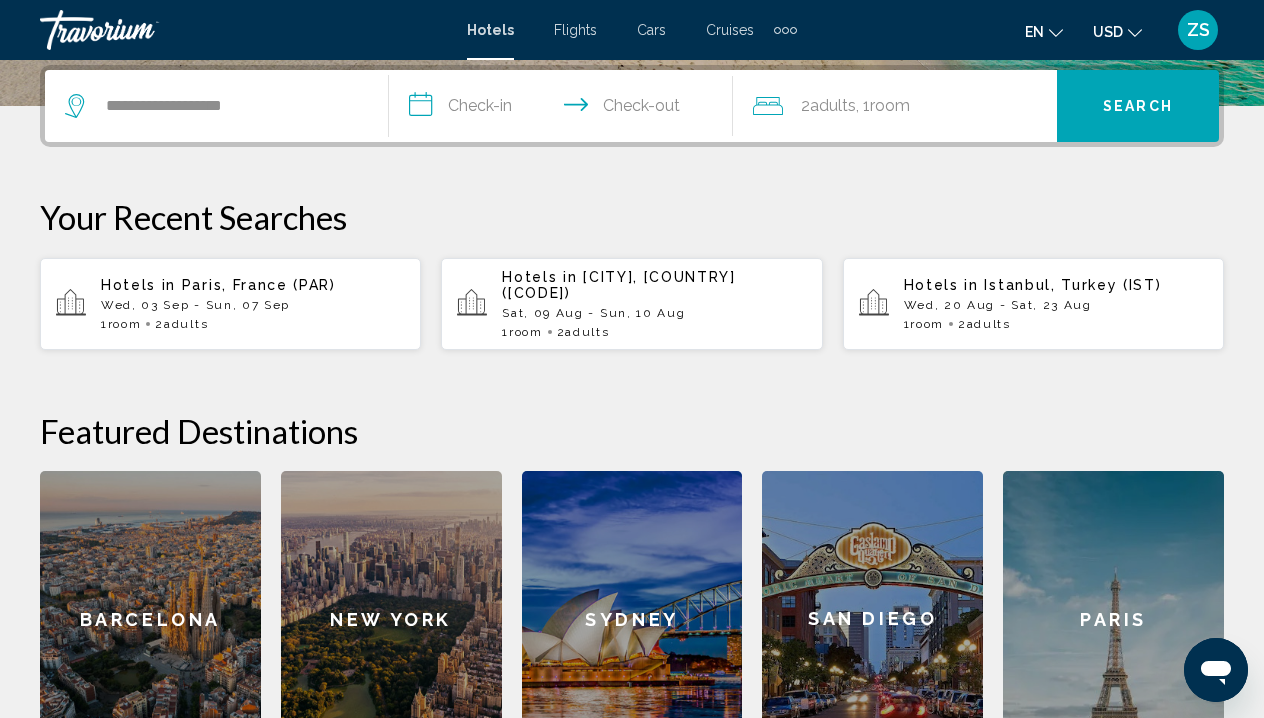 click on "**********" at bounding box center [565, 109] 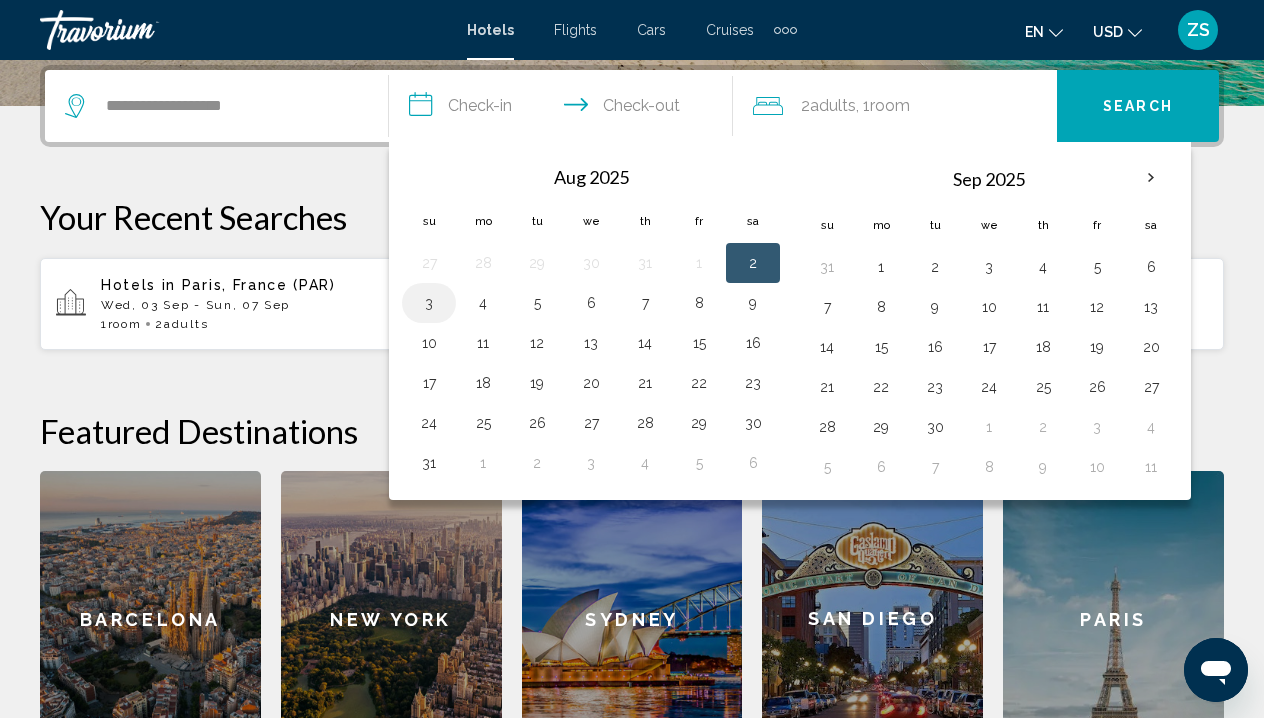 click on "3" at bounding box center (429, 303) 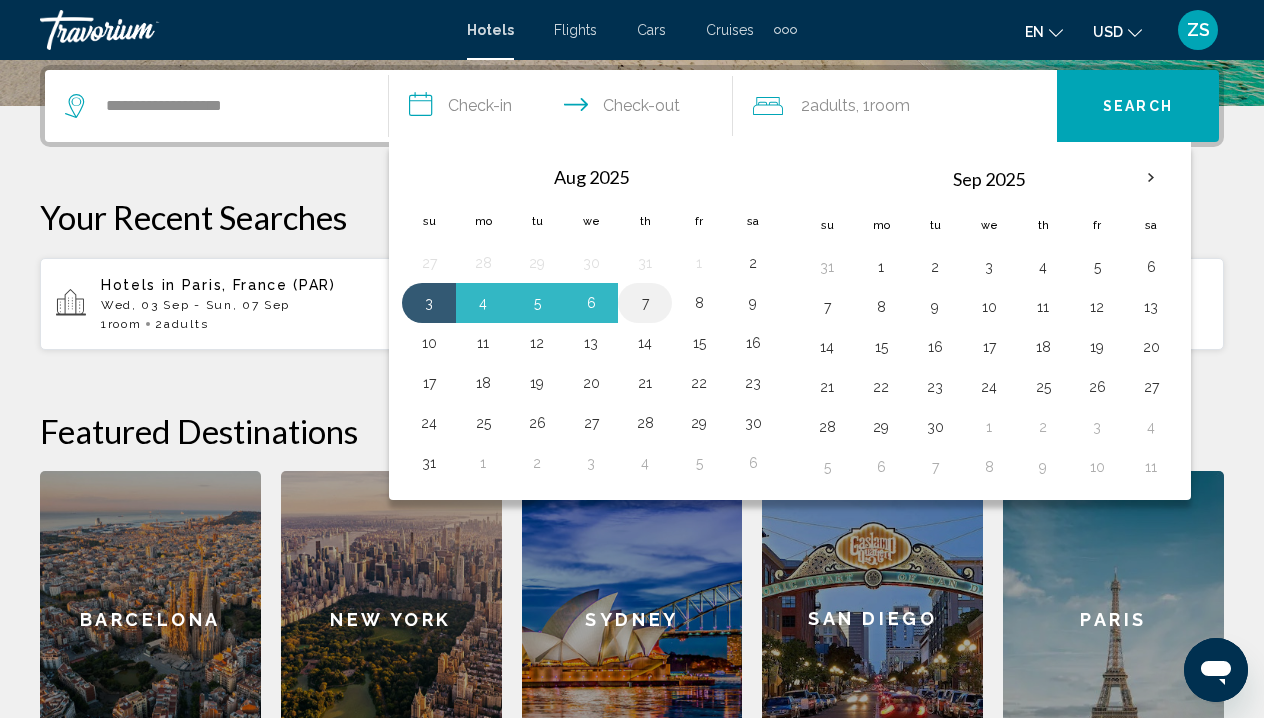 click on "7" at bounding box center (645, 303) 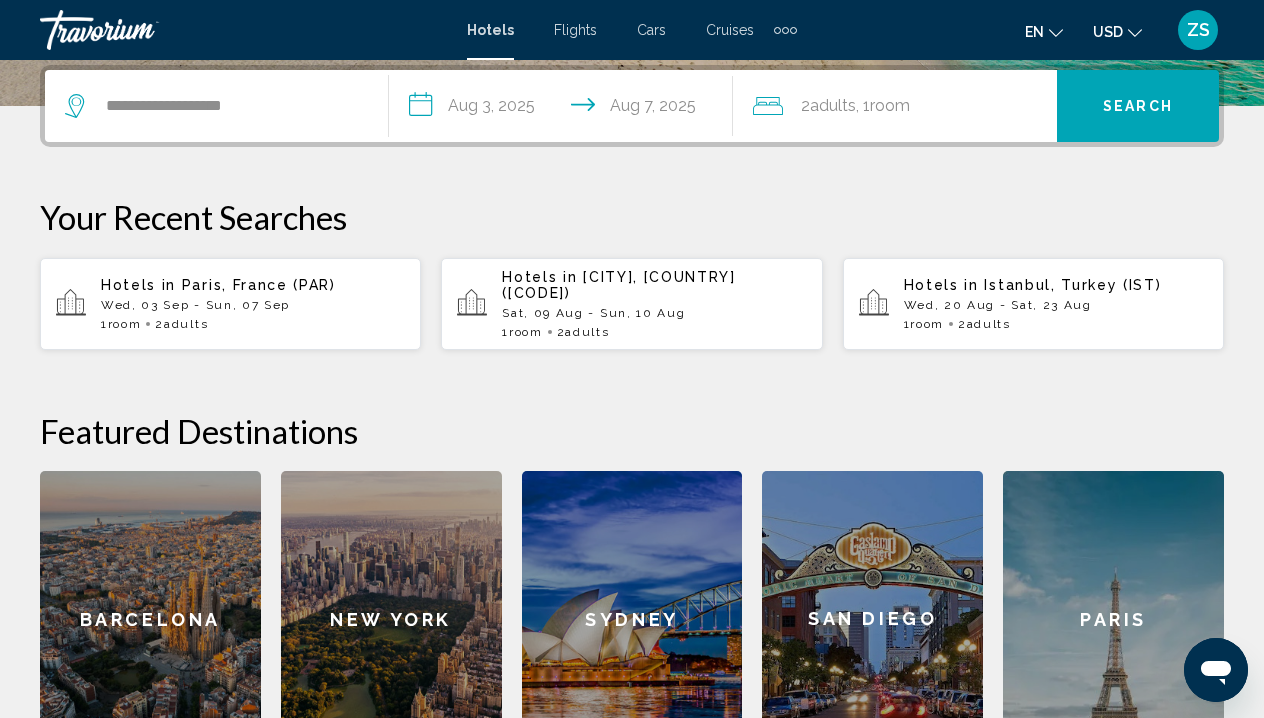 type on "**********" 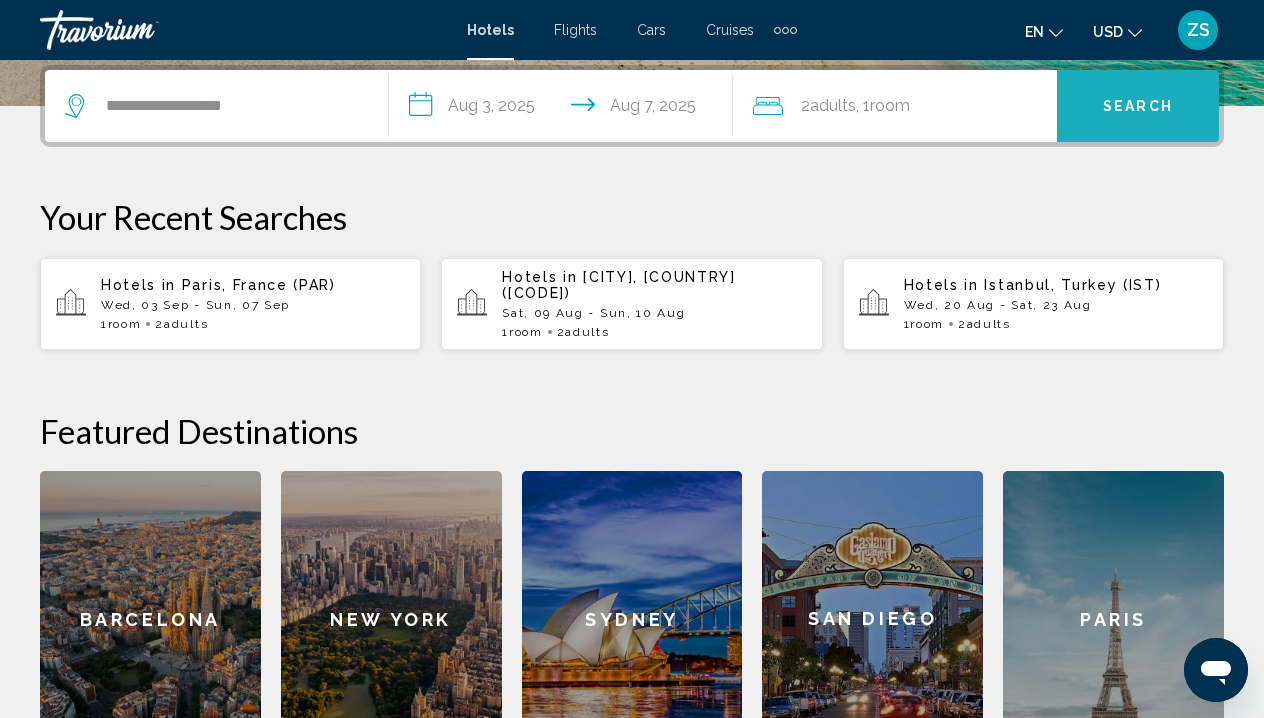click on "Search" at bounding box center [1138, 107] 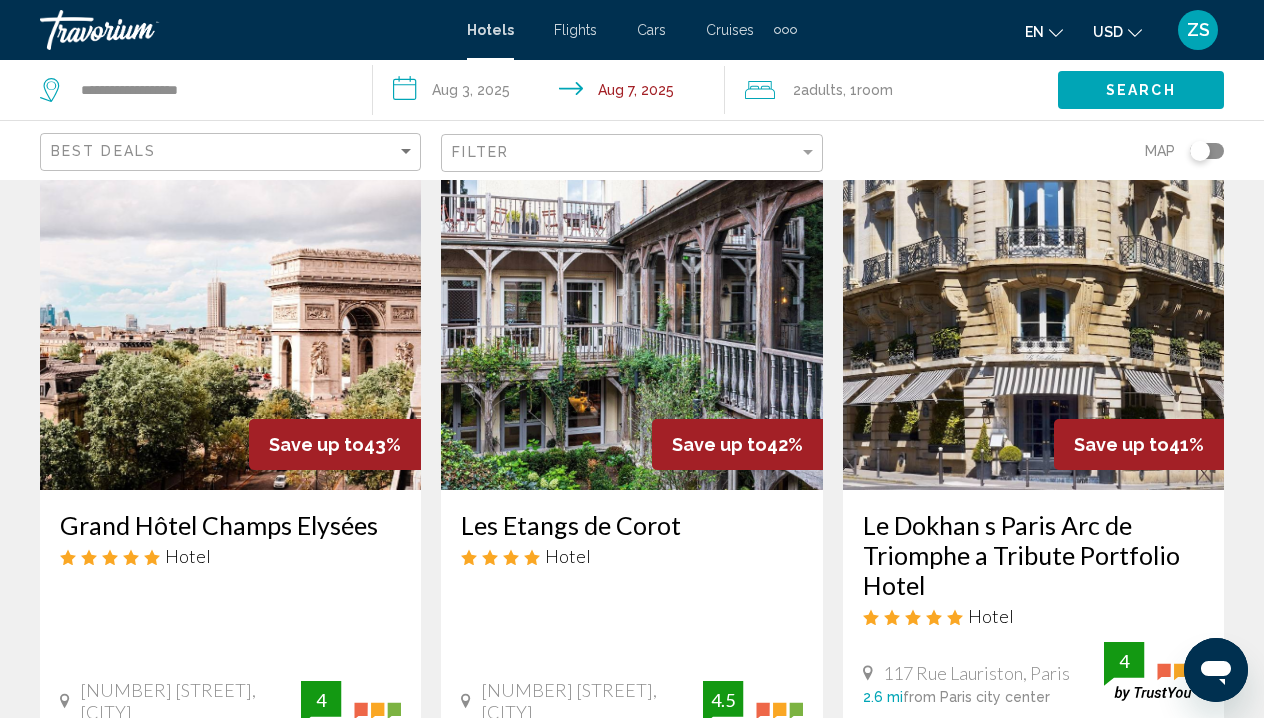 scroll, scrollTop: 84, scrollLeft: 0, axis: vertical 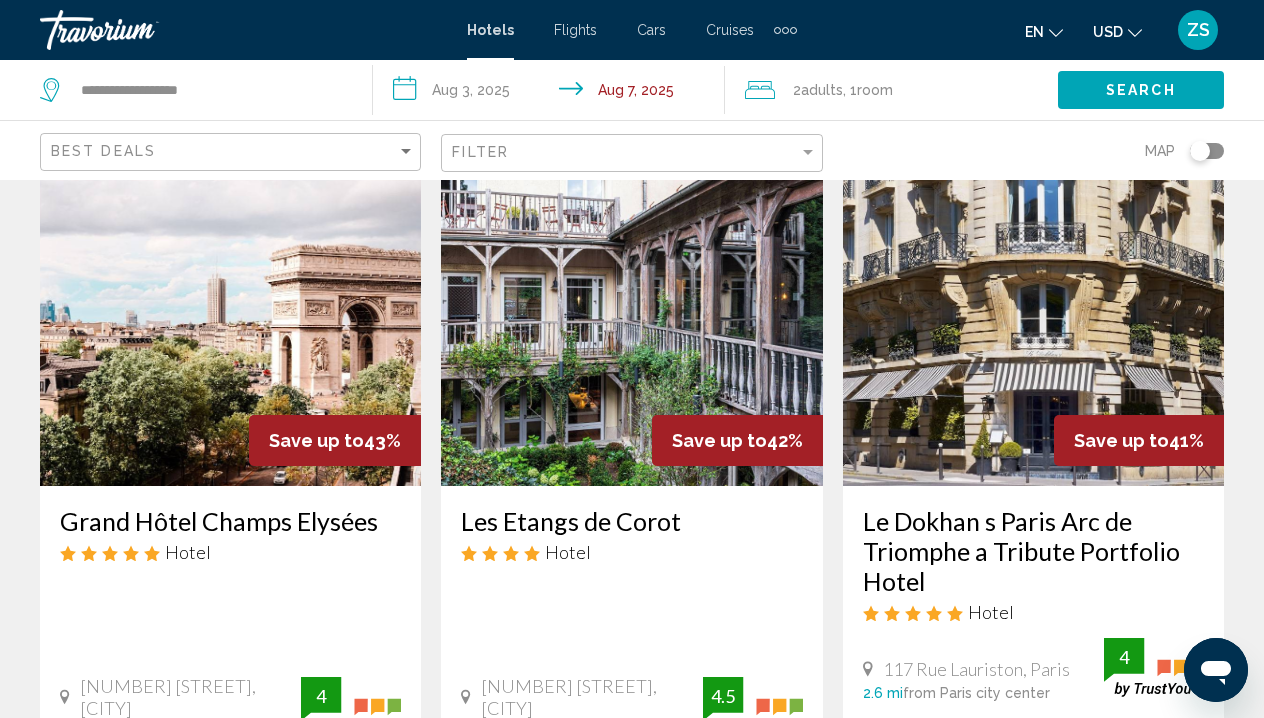 click at bounding box center [230, 326] 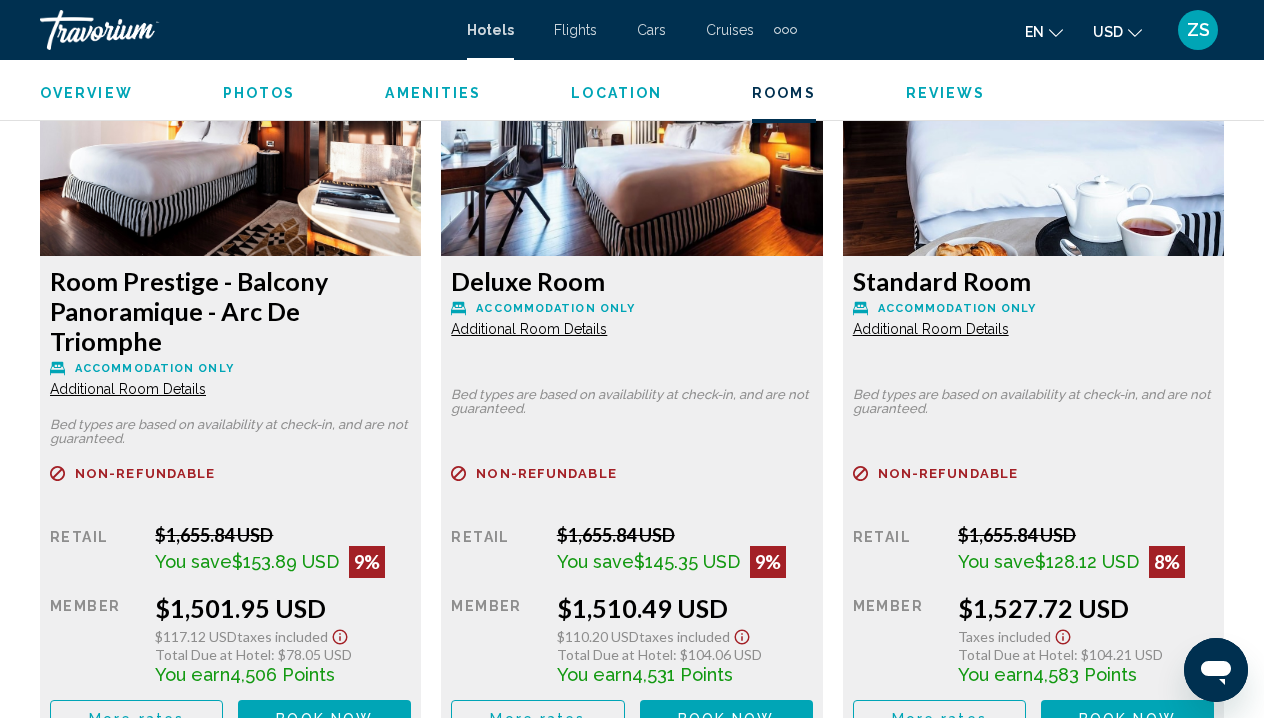 scroll, scrollTop: 5052, scrollLeft: 0, axis: vertical 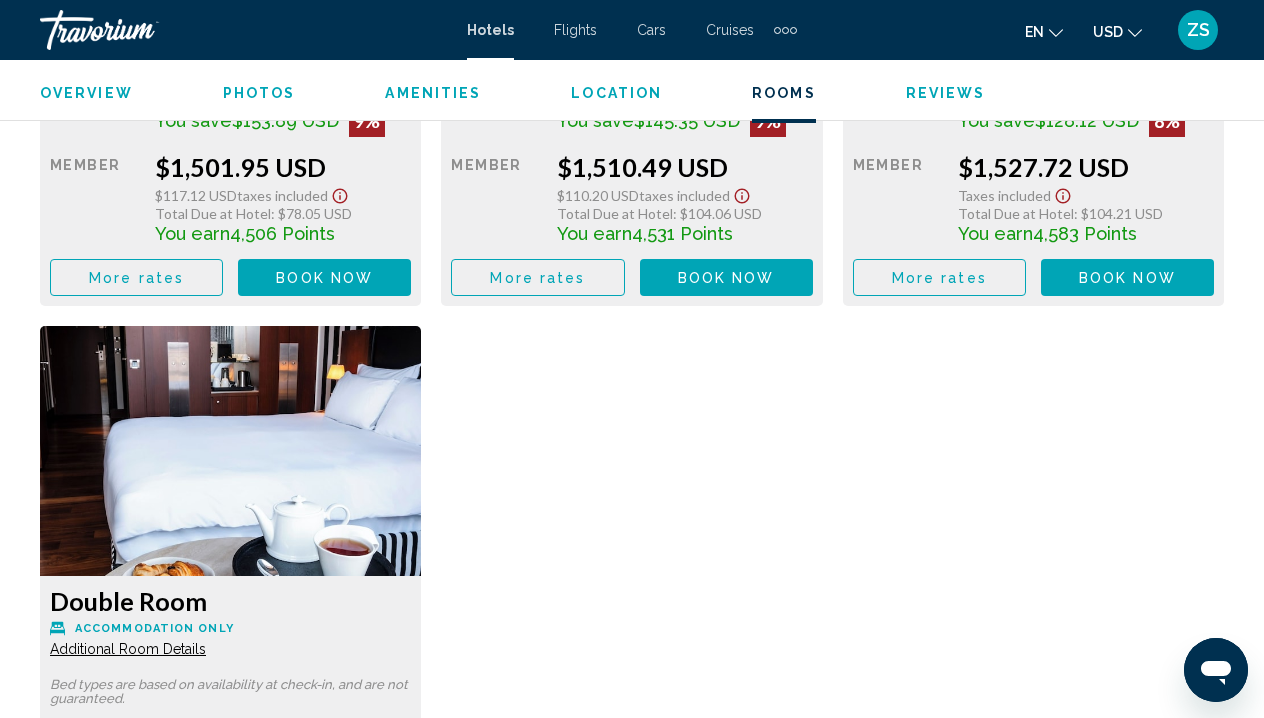 click on "Photos" at bounding box center [259, 93] 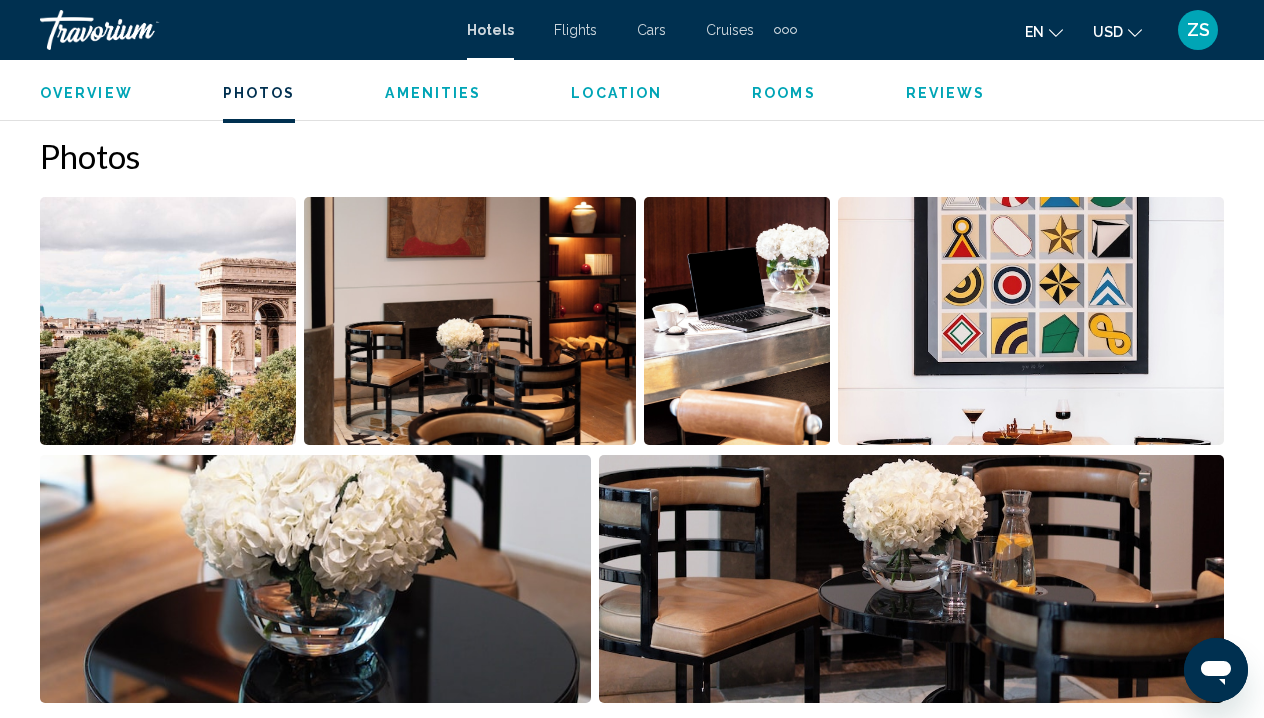 scroll, scrollTop: 1288, scrollLeft: 0, axis: vertical 